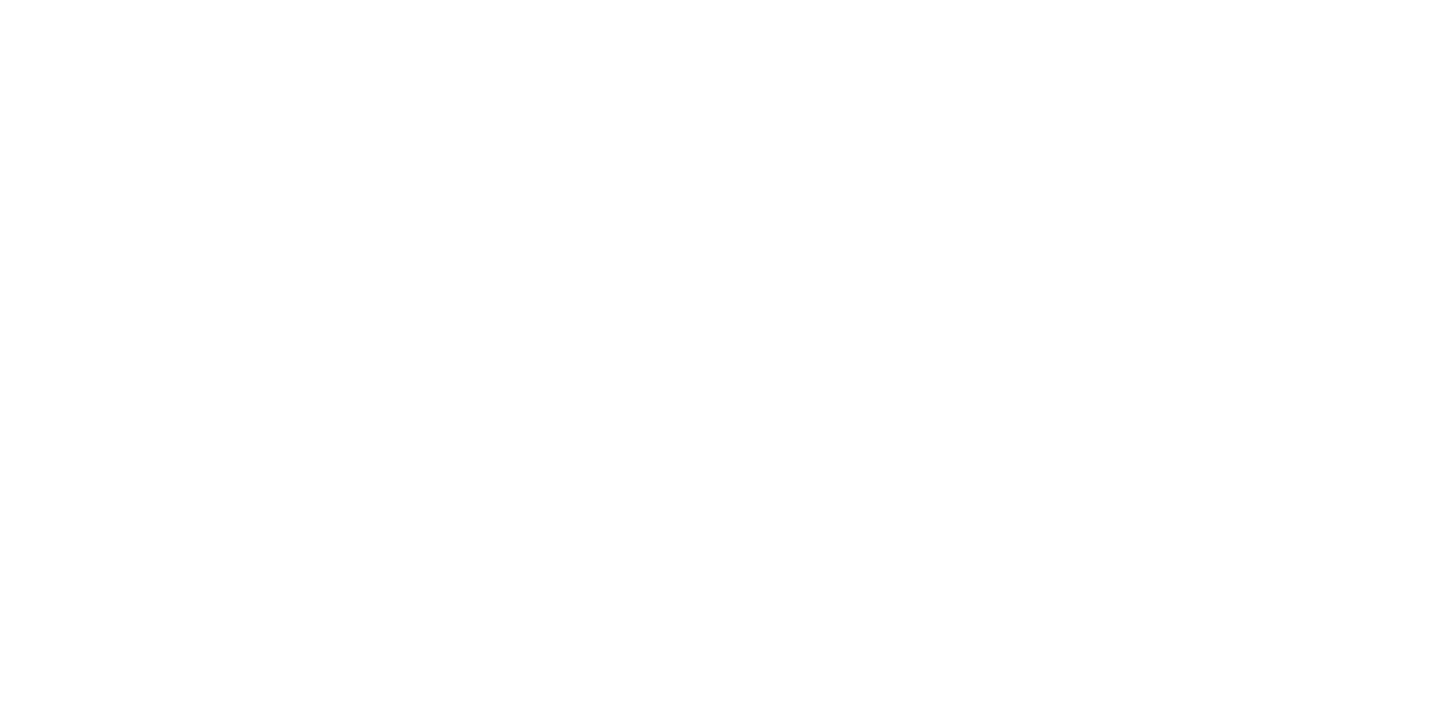scroll, scrollTop: 0, scrollLeft: 0, axis: both 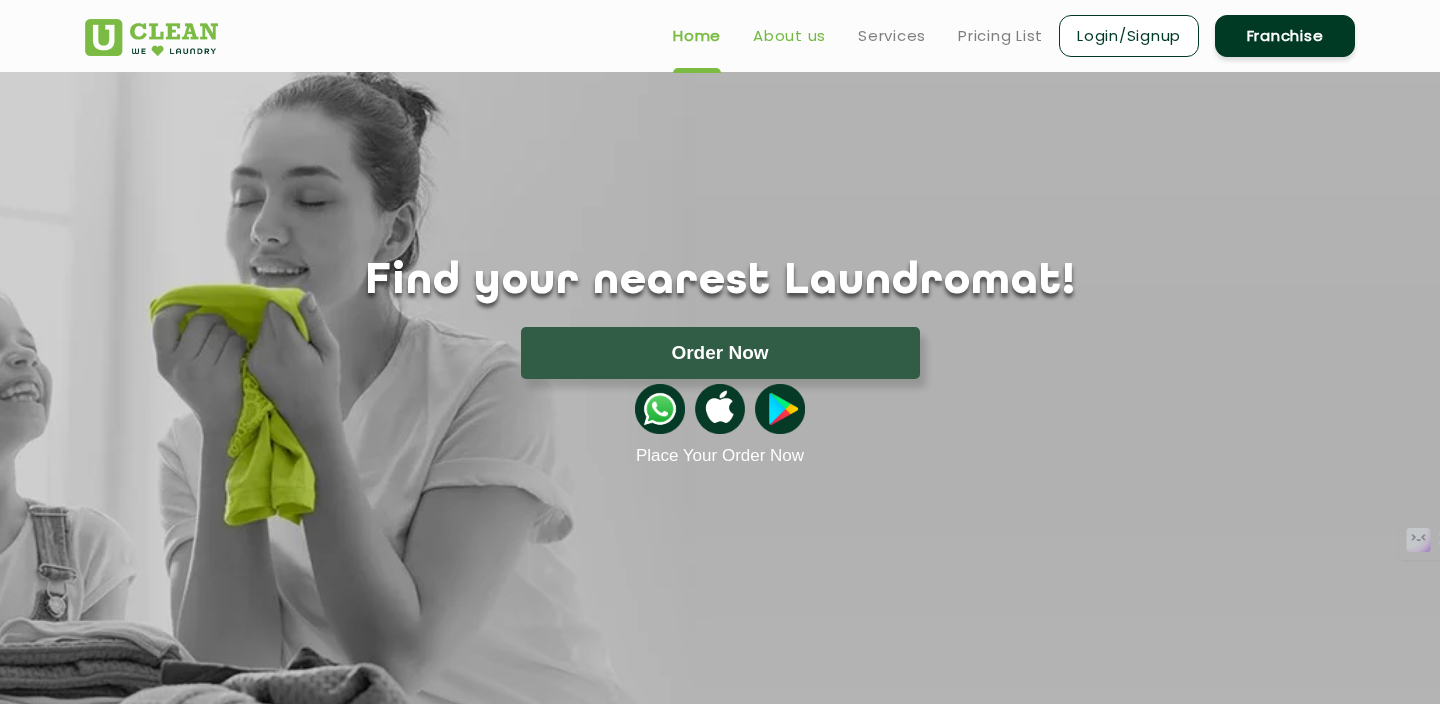click on "About us" at bounding box center [789, 36] 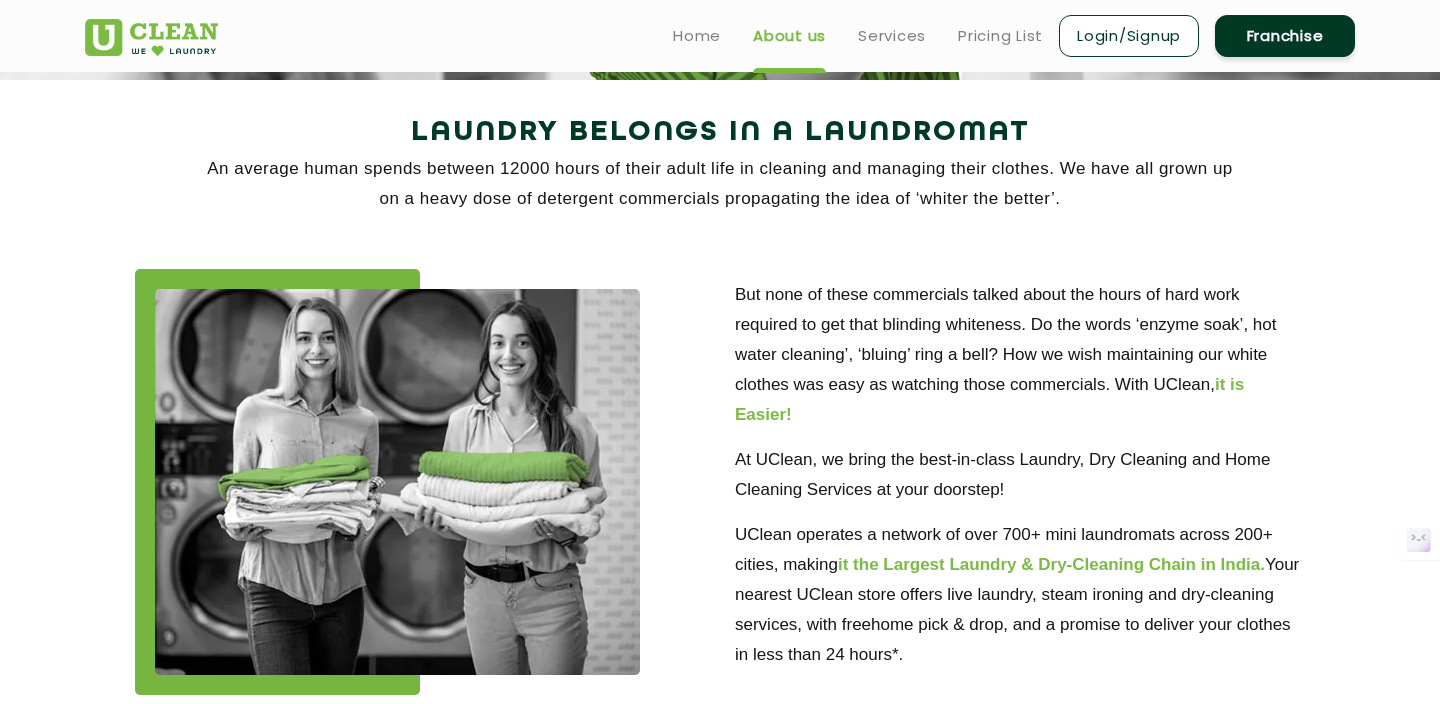 scroll, scrollTop: 0, scrollLeft: 0, axis: both 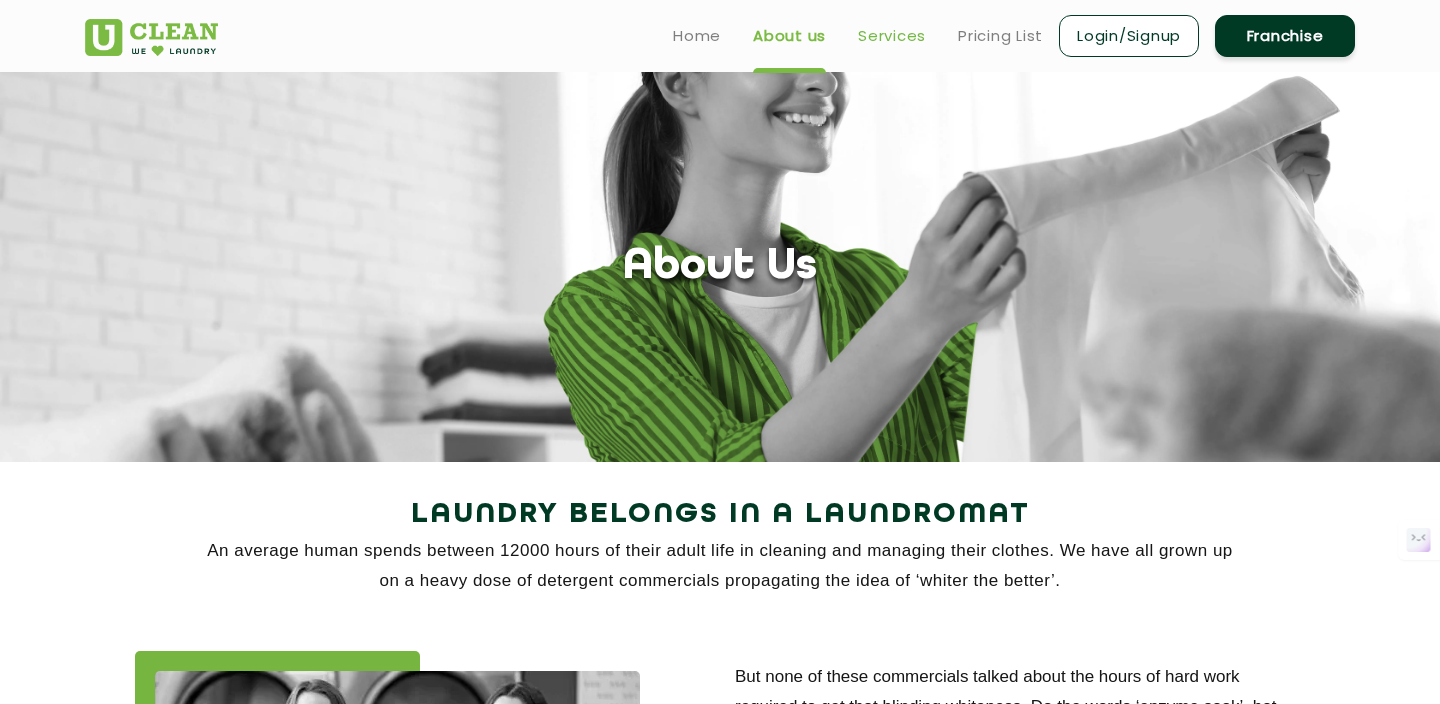 click on "Services" at bounding box center (892, 36) 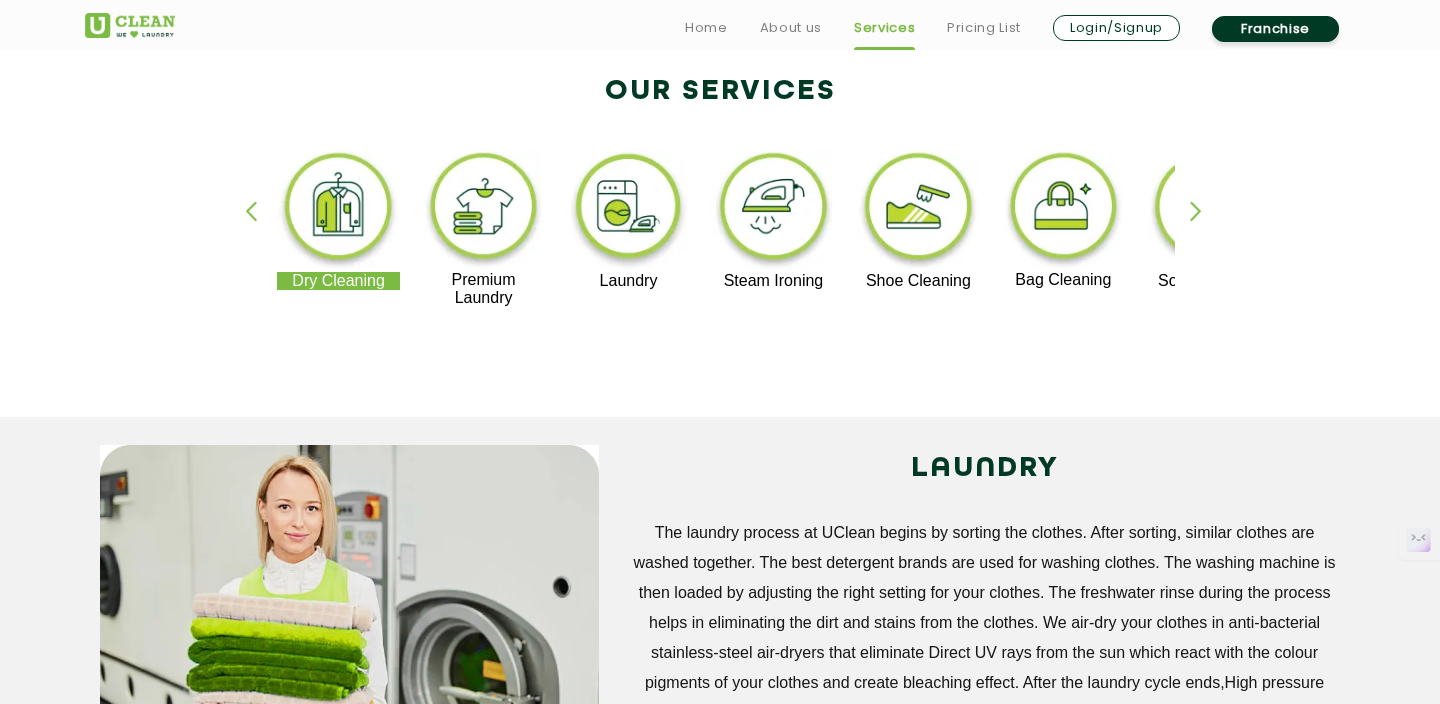 scroll, scrollTop: 431, scrollLeft: 0, axis: vertical 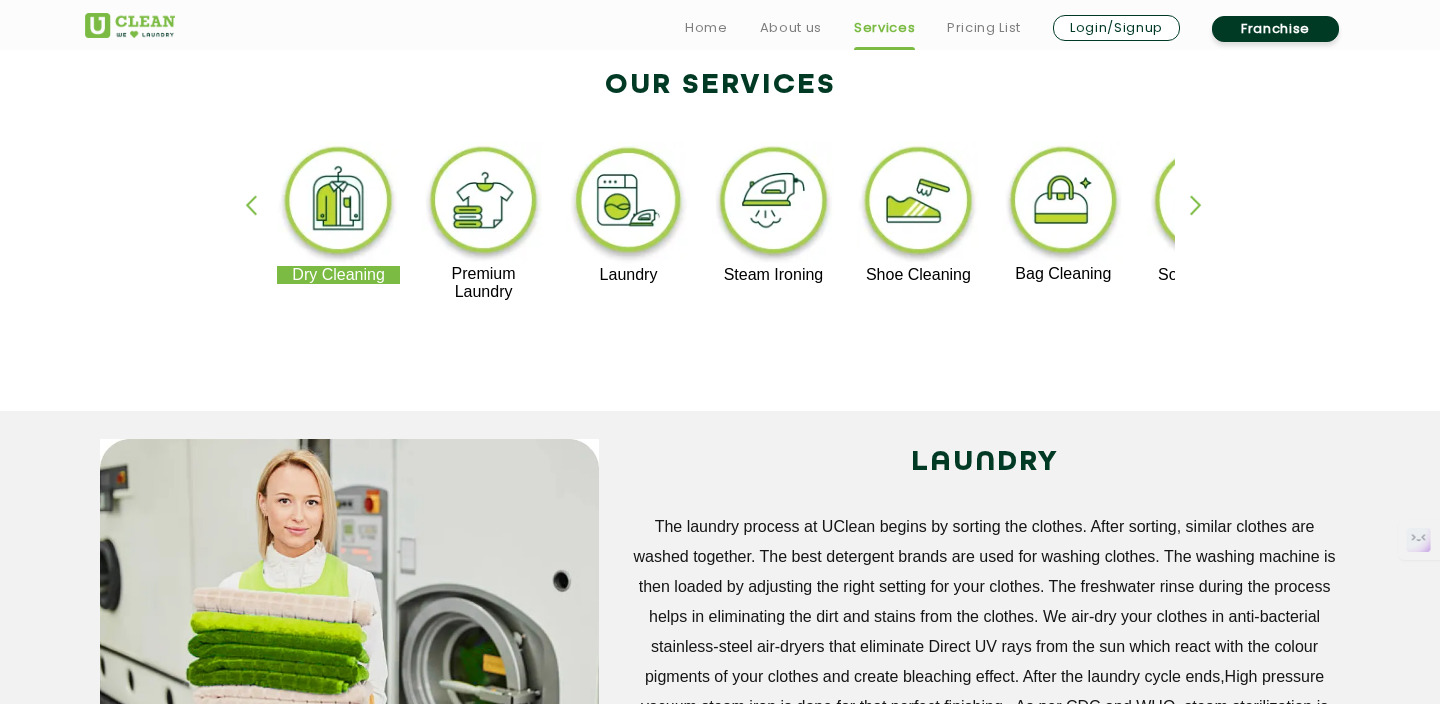 click at bounding box center [483, 203] 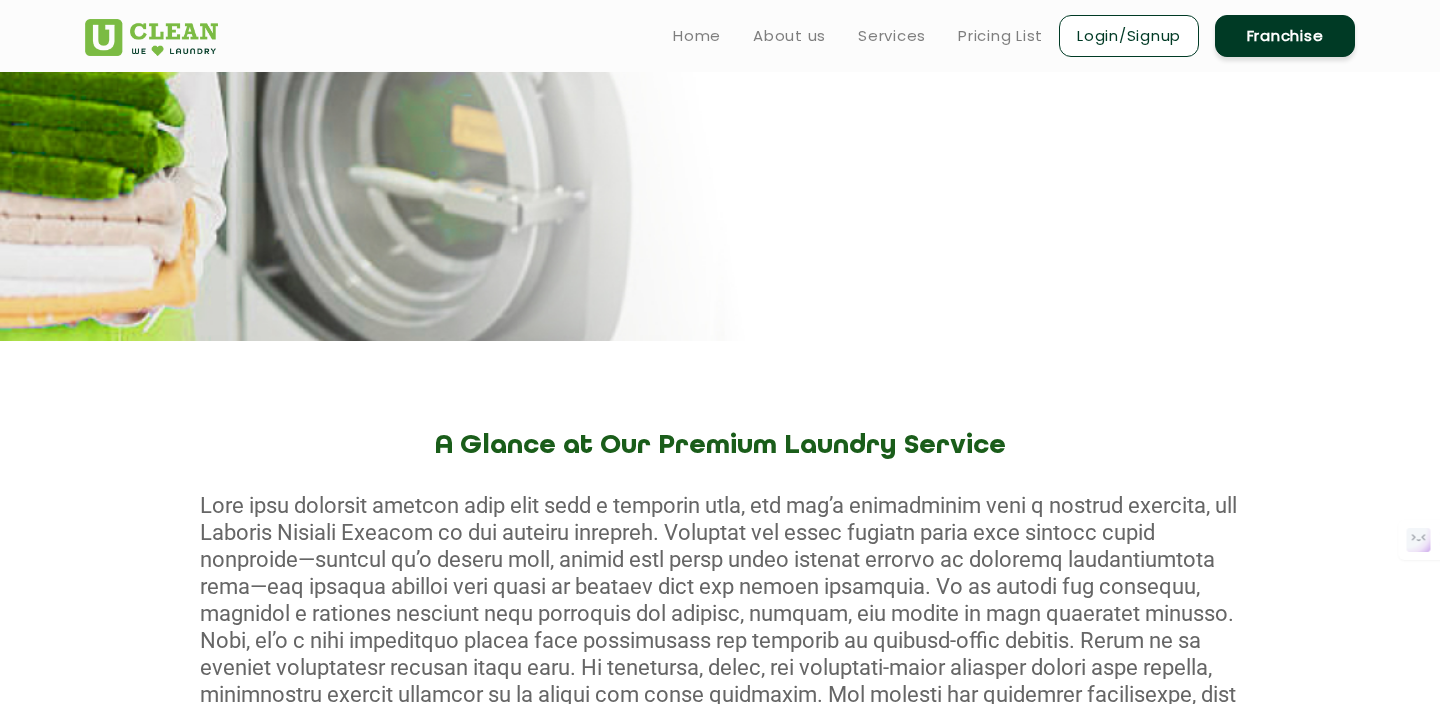 scroll, scrollTop: 0, scrollLeft: 0, axis: both 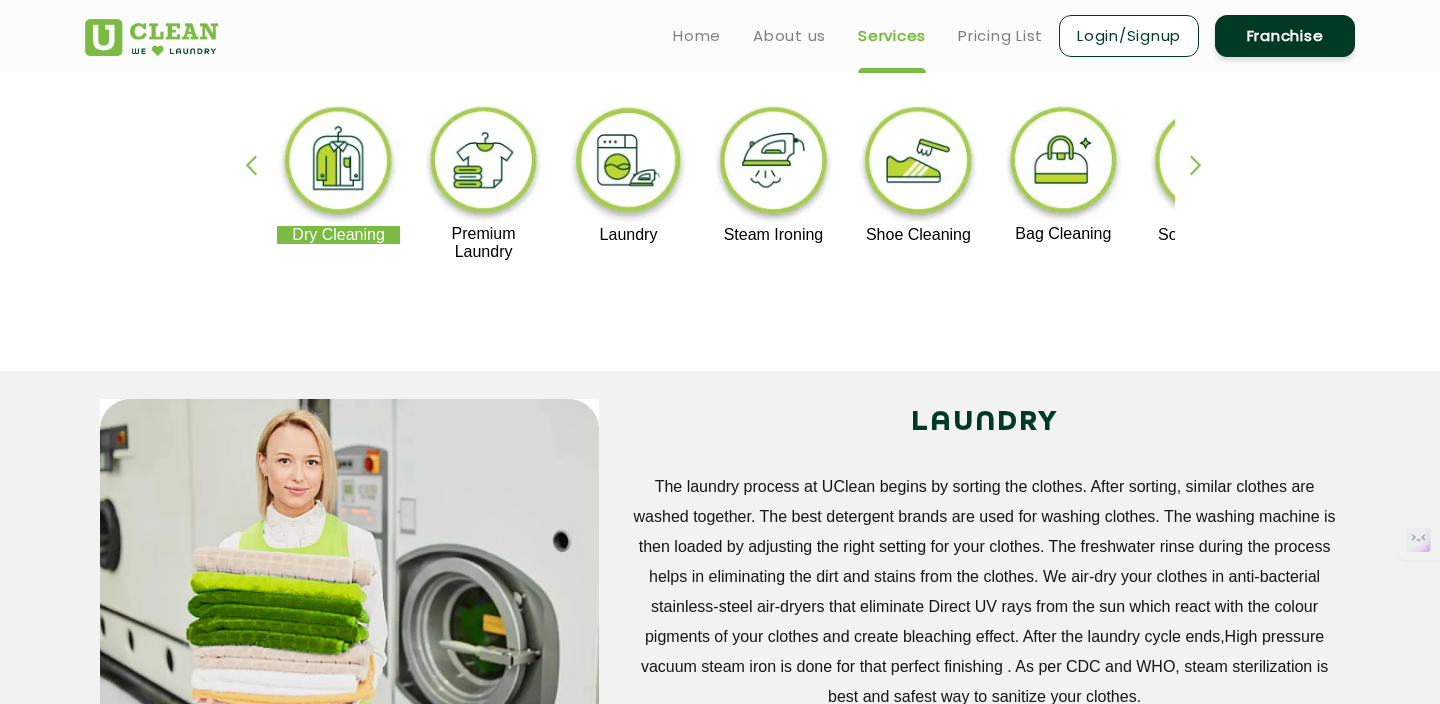 click on "LAUNDRY" 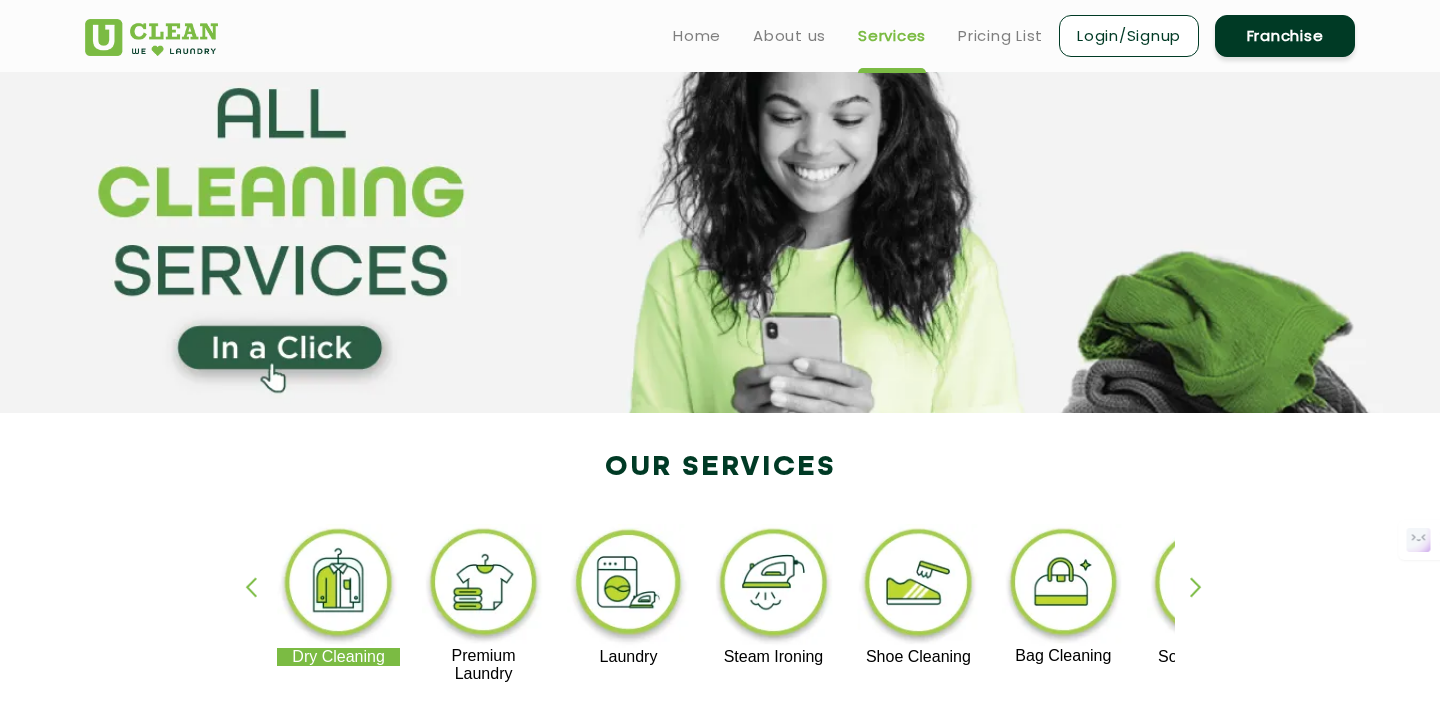 scroll, scrollTop: 0, scrollLeft: 0, axis: both 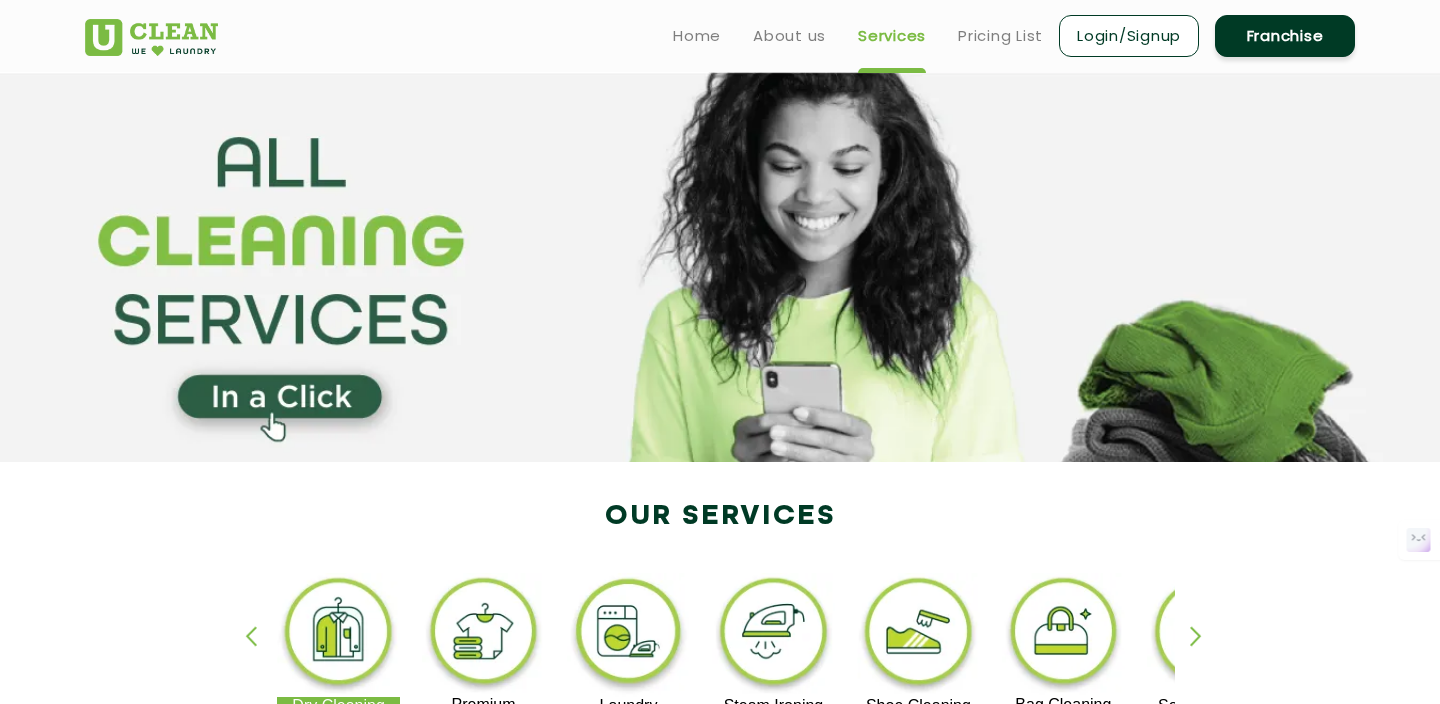 click 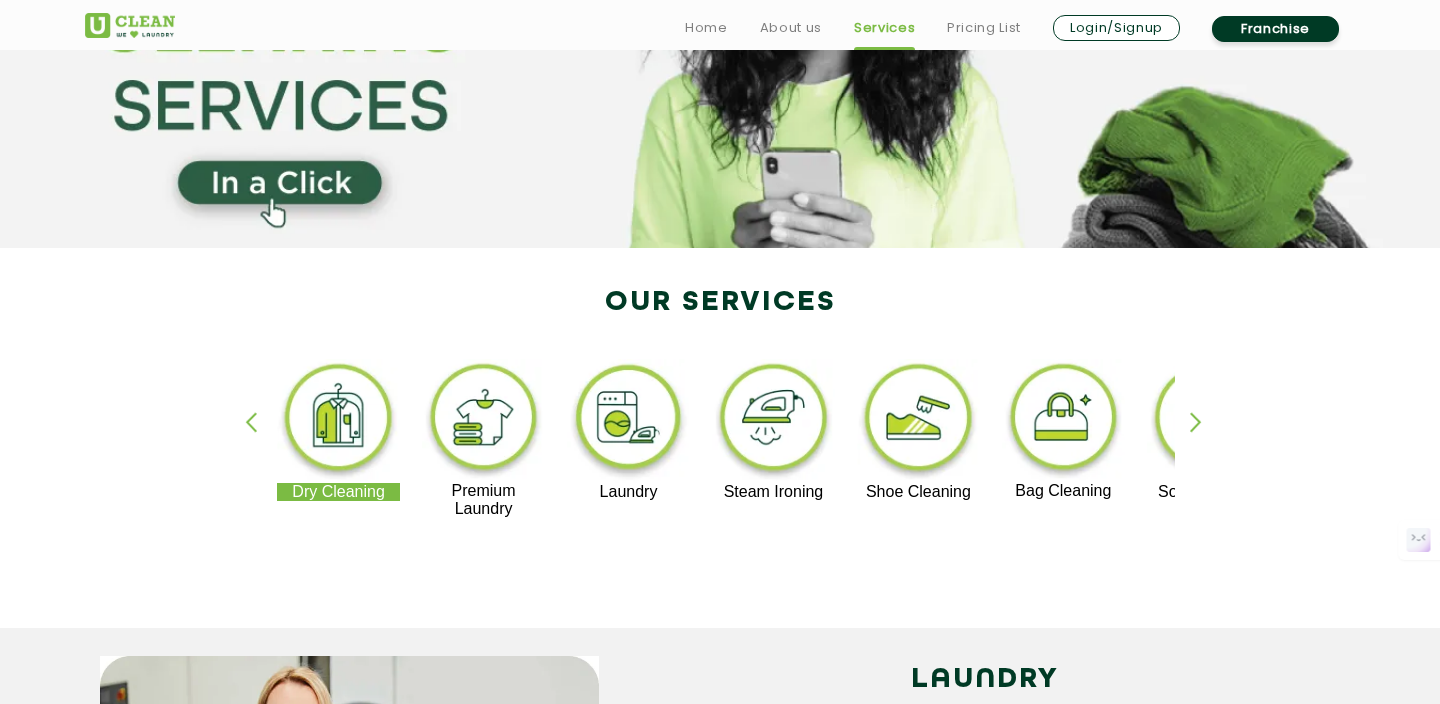 scroll, scrollTop: 224, scrollLeft: 0, axis: vertical 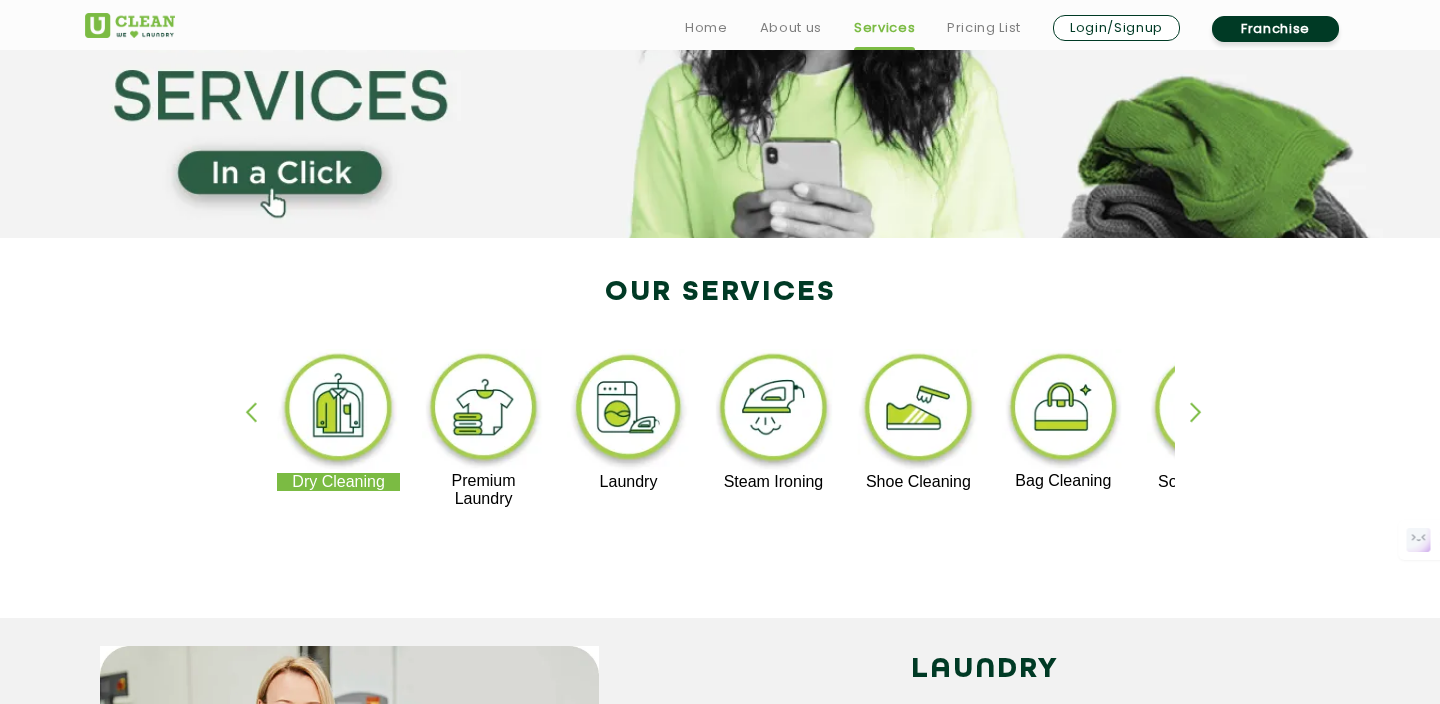 click at bounding box center [628, 411] 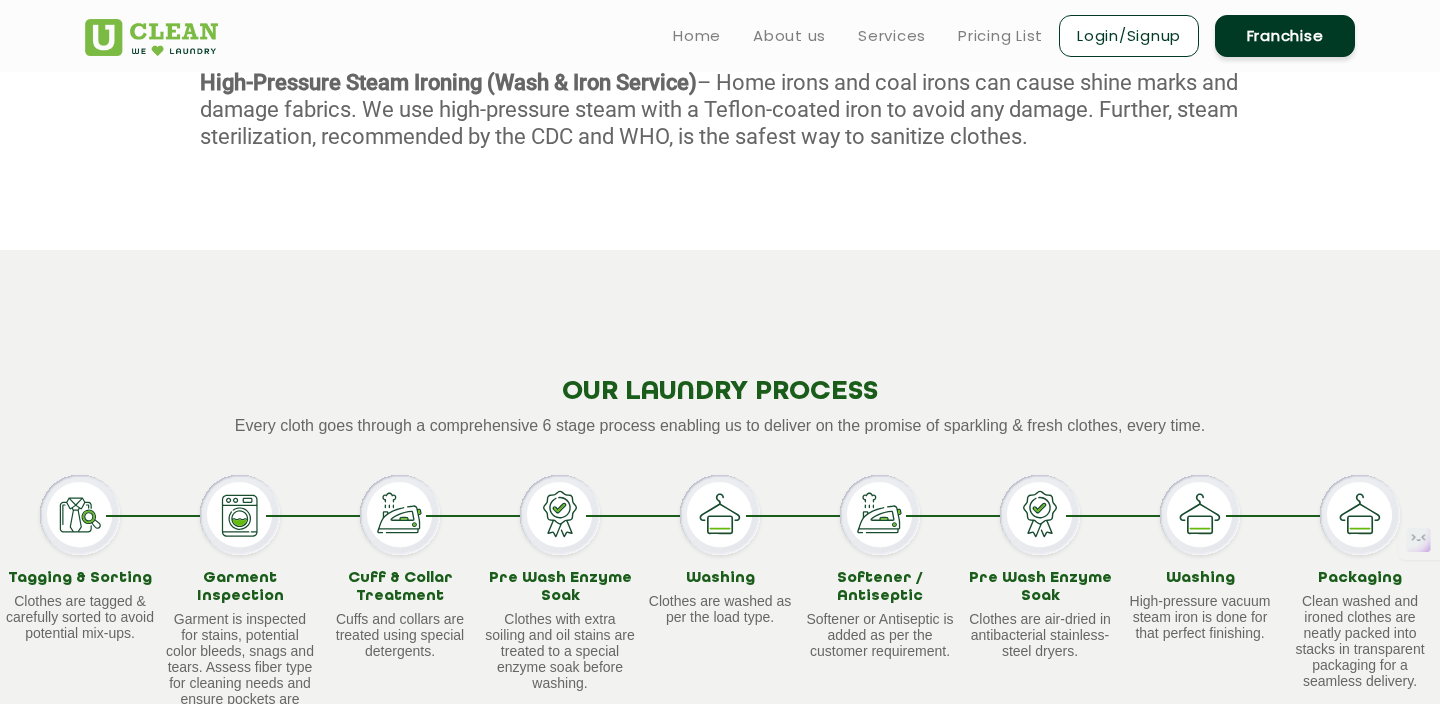scroll, scrollTop: 1578, scrollLeft: 0, axis: vertical 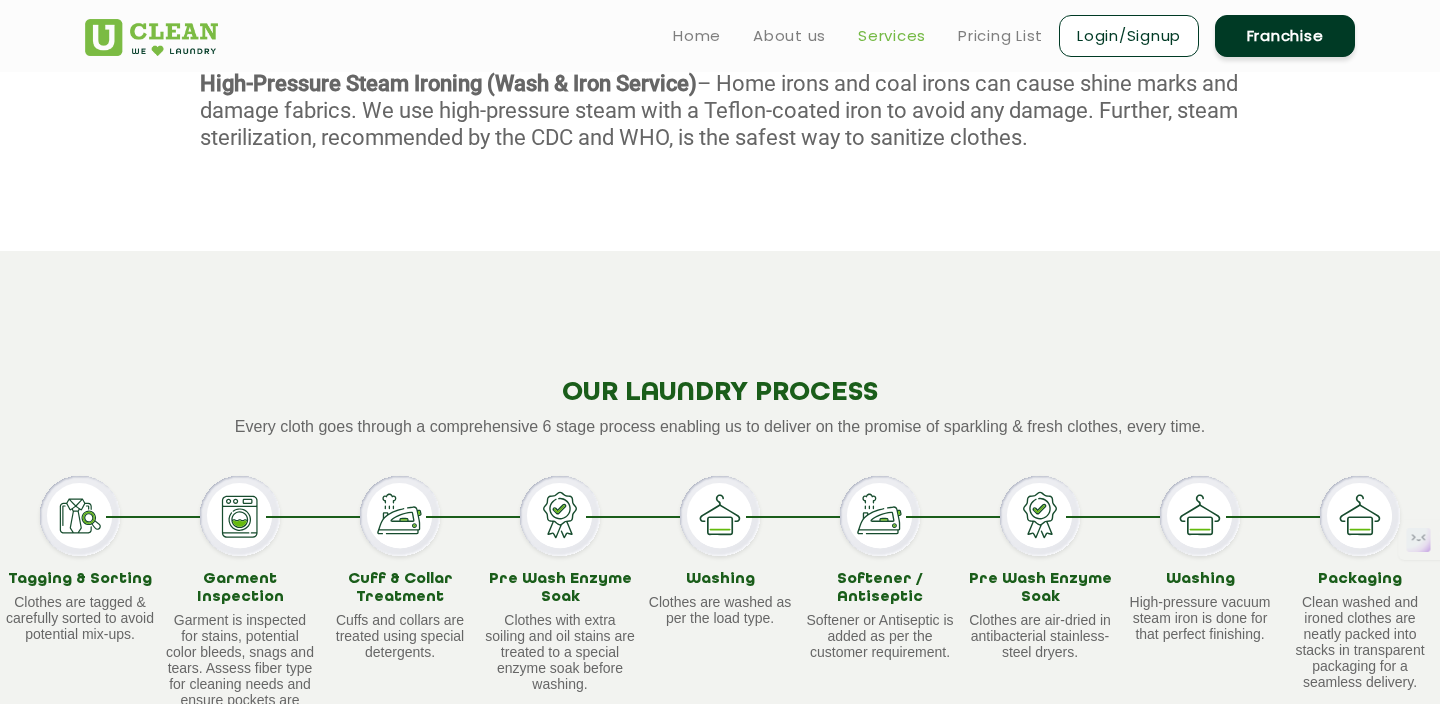 click on "Services" at bounding box center [892, 36] 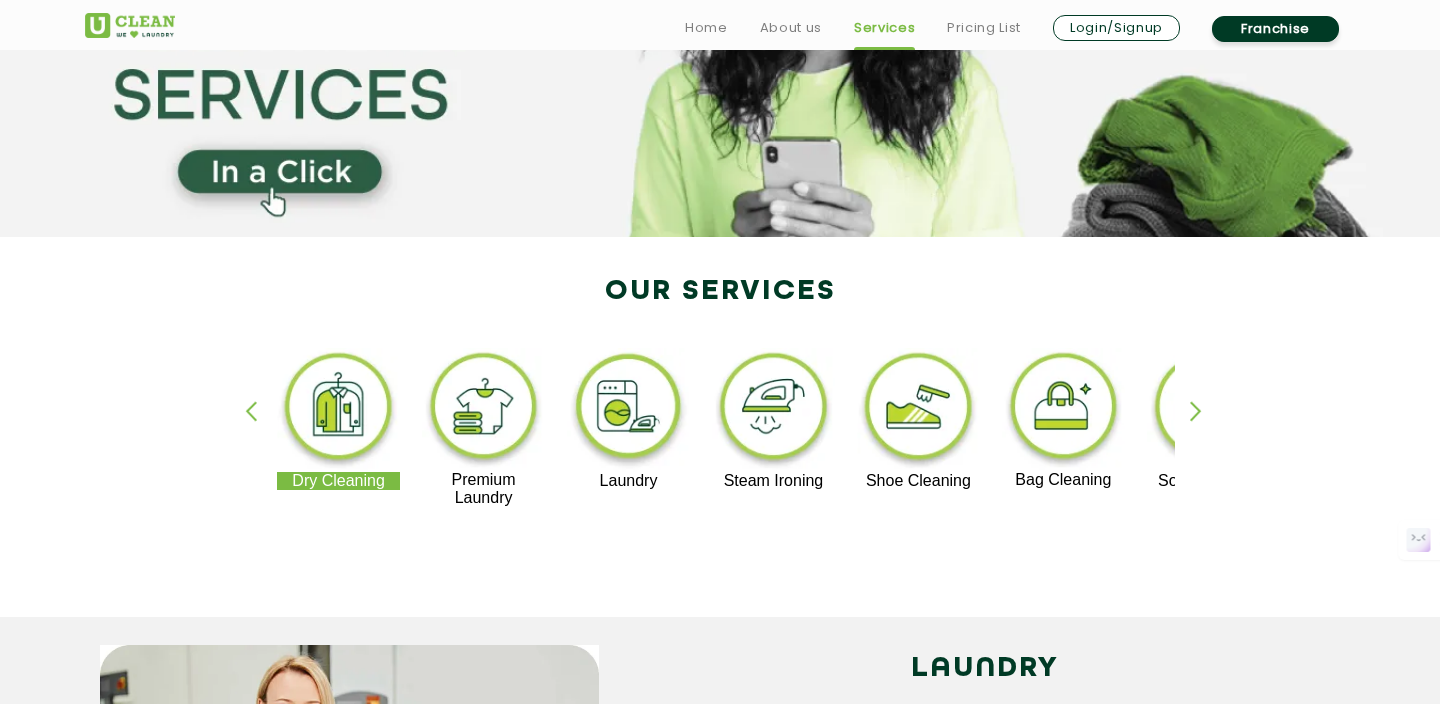 scroll, scrollTop: 229, scrollLeft: 0, axis: vertical 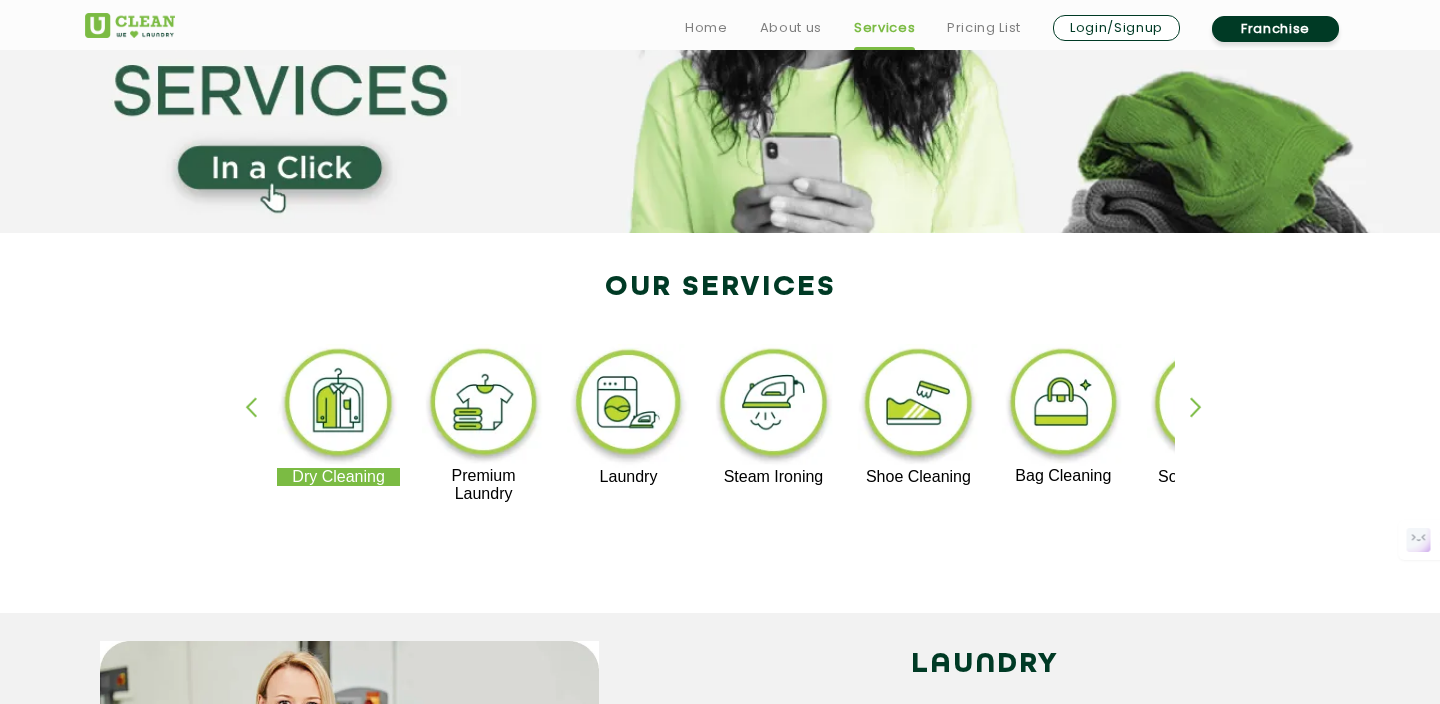 click at bounding box center (773, 406) 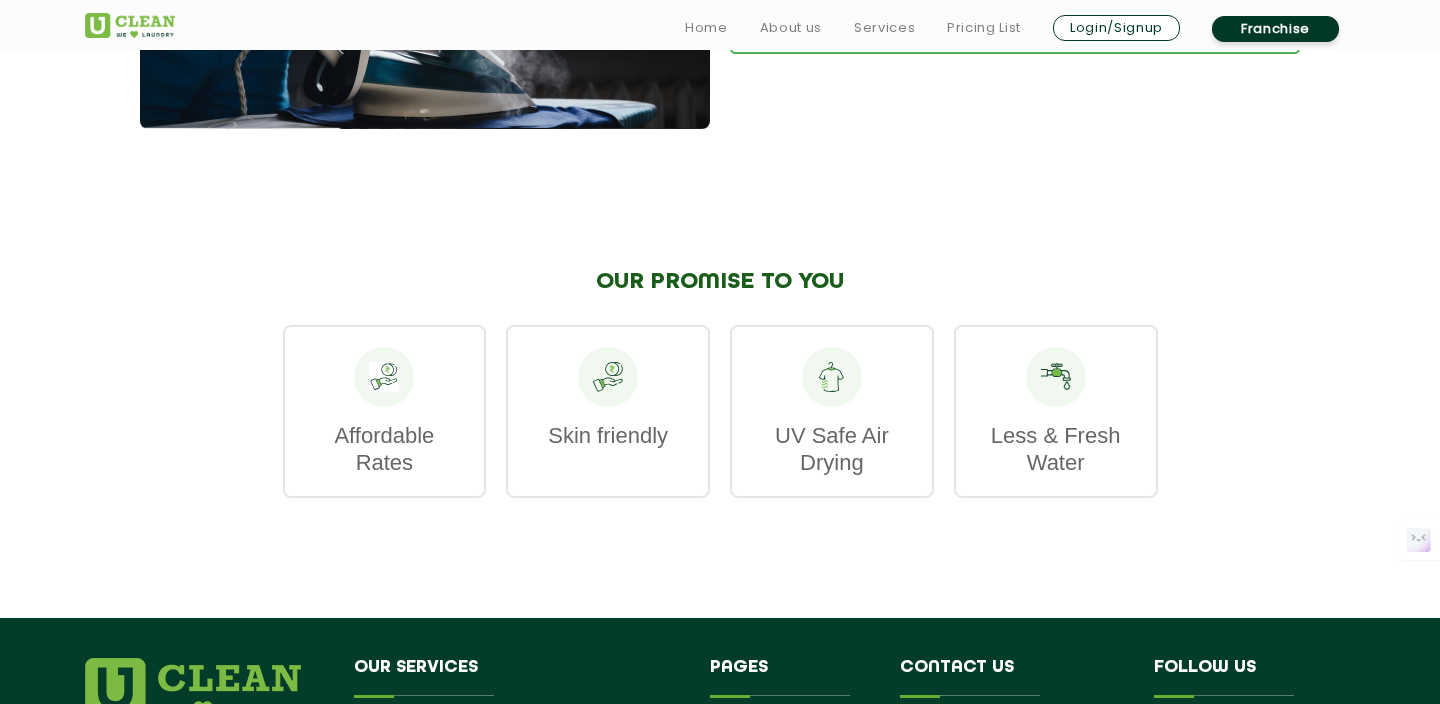 scroll, scrollTop: 2785, scrollLeft: 0, axis: vertical 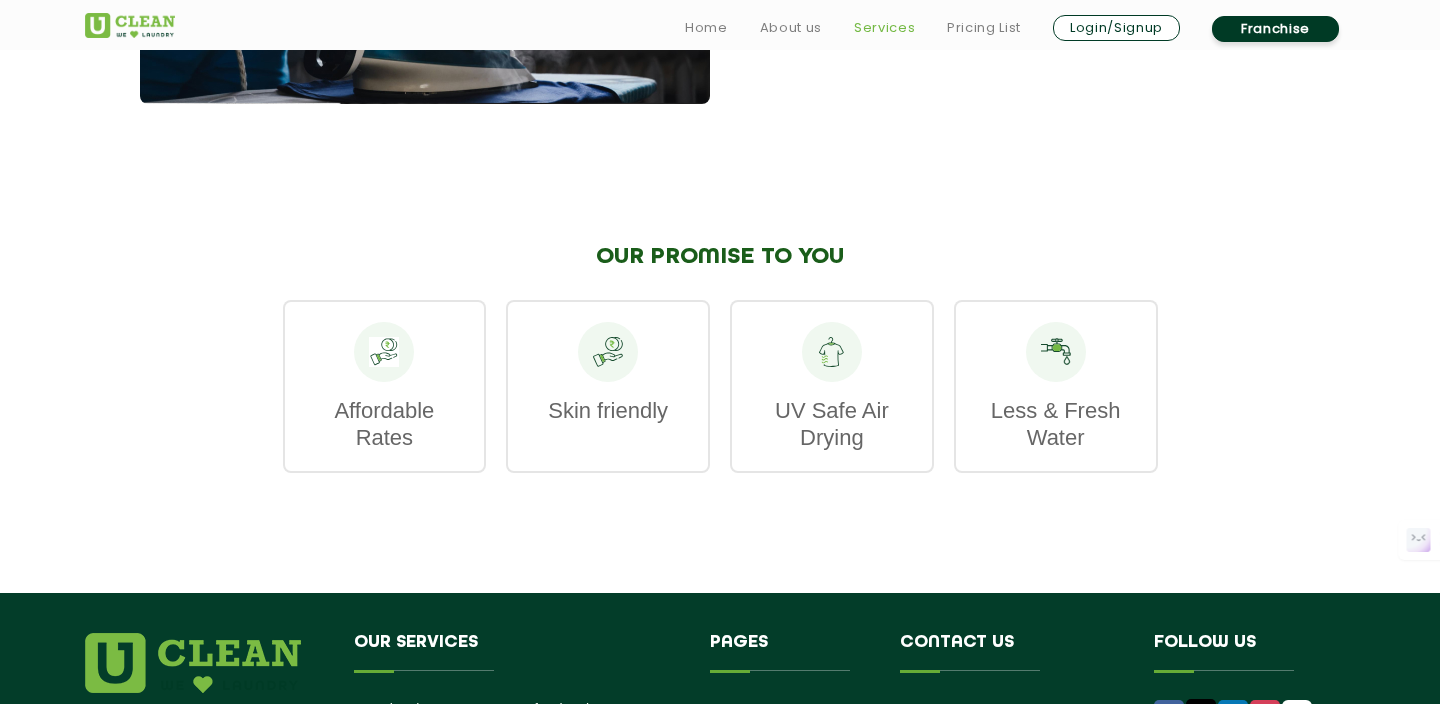 click on "Services" at bounding box center (884, 28) 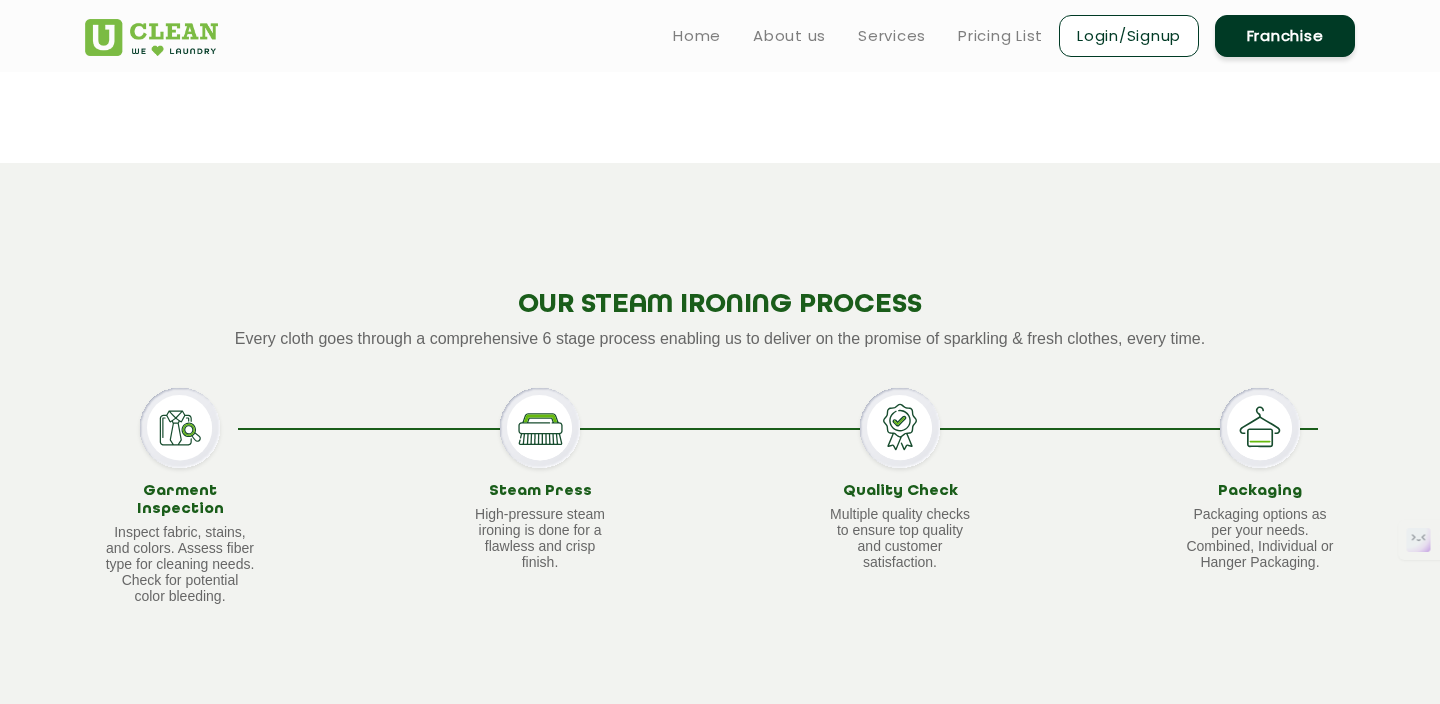 scroll, scrollTop: 1501, scrollLeft: 0, axis: vertical 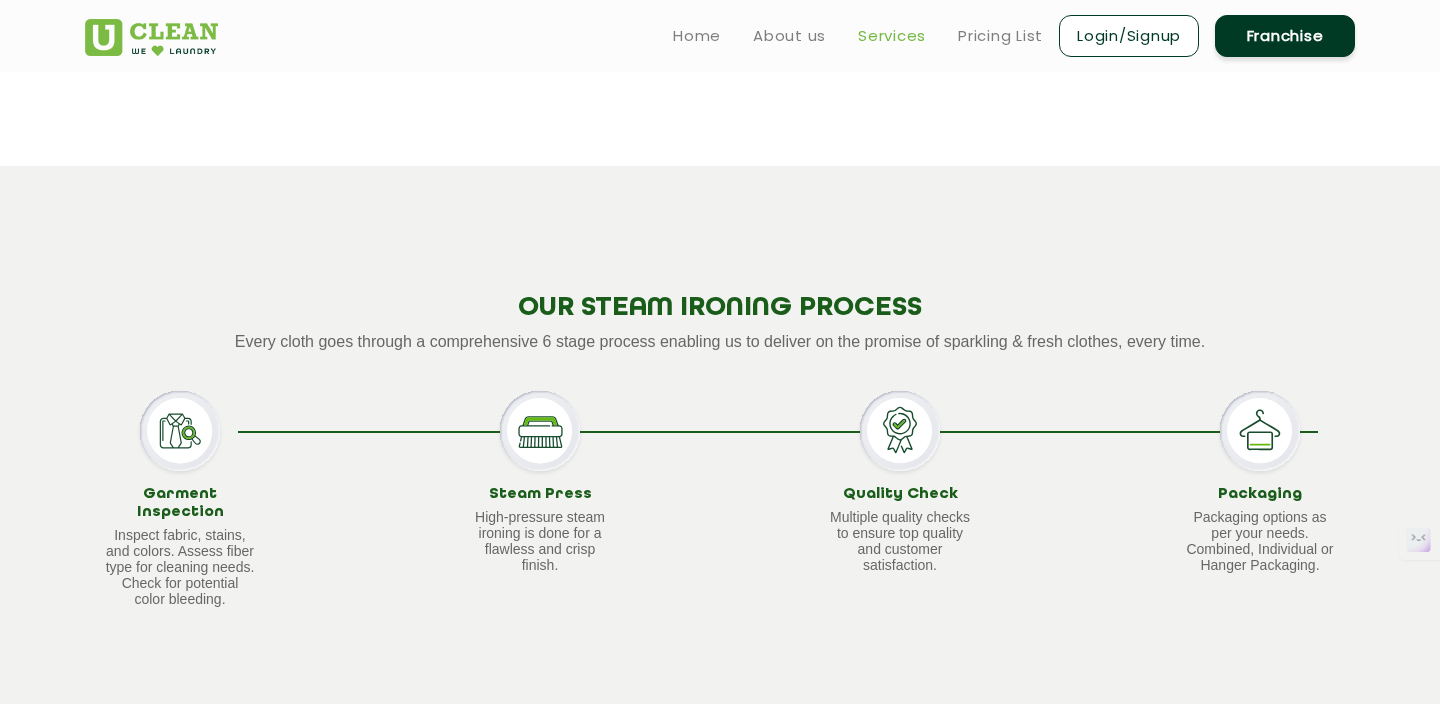click on "Services" at bounding box center [892, 36] 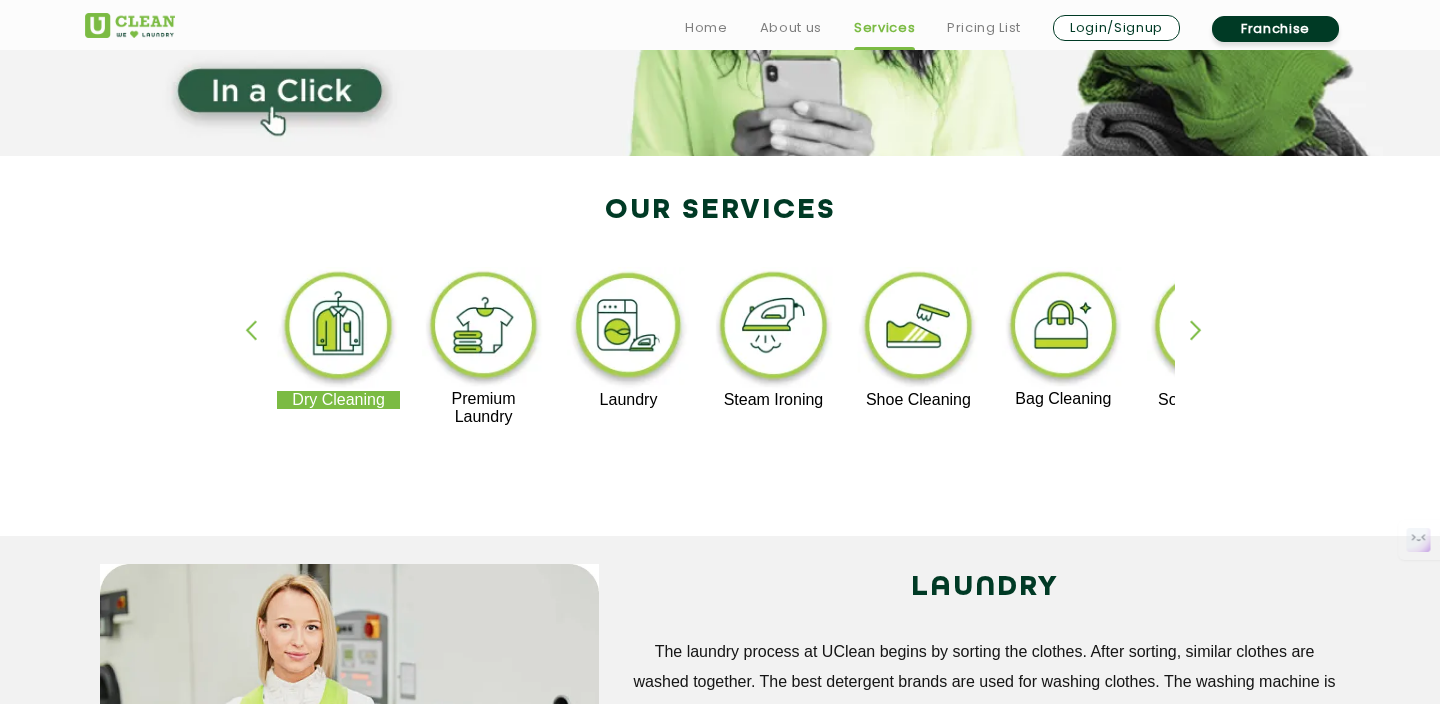 scroll, scrollTop: 312, scrollLeft: 0, axis: vertical 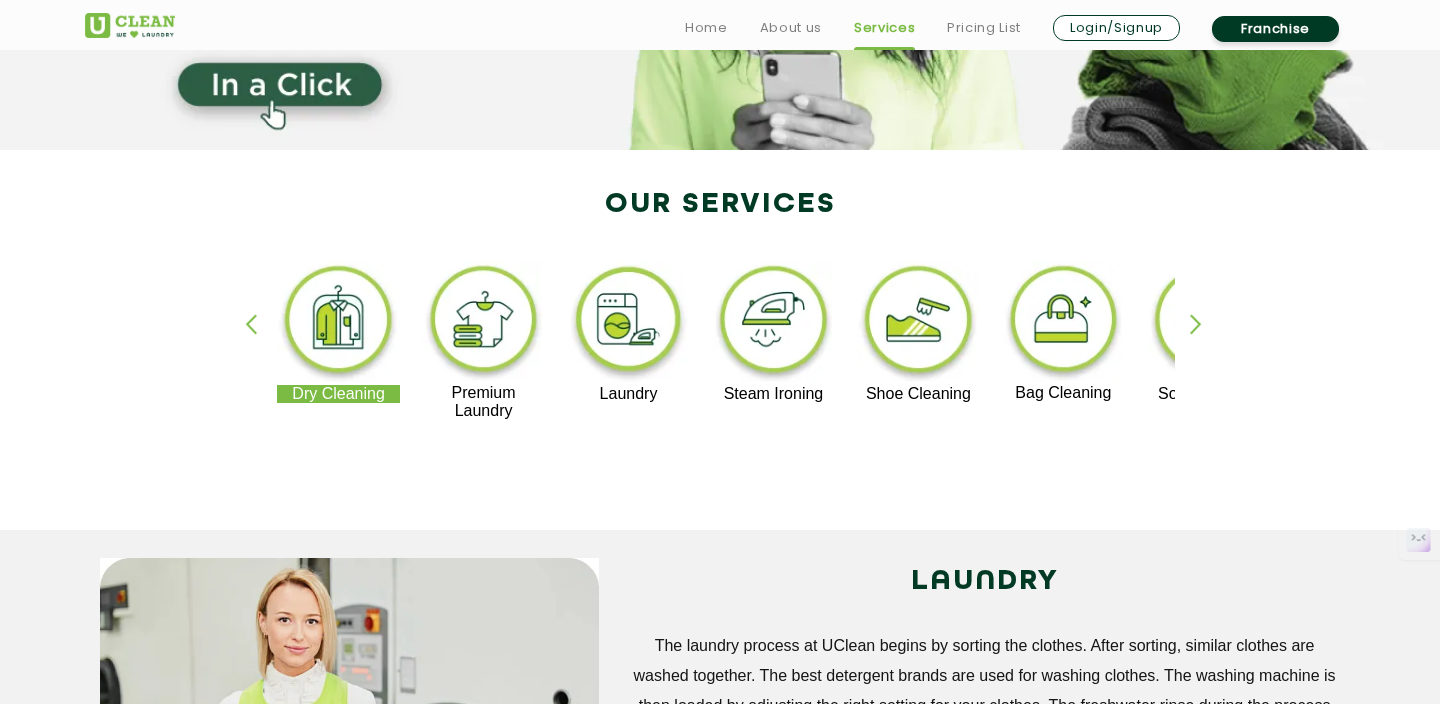 click at bounding box center [628, 323] 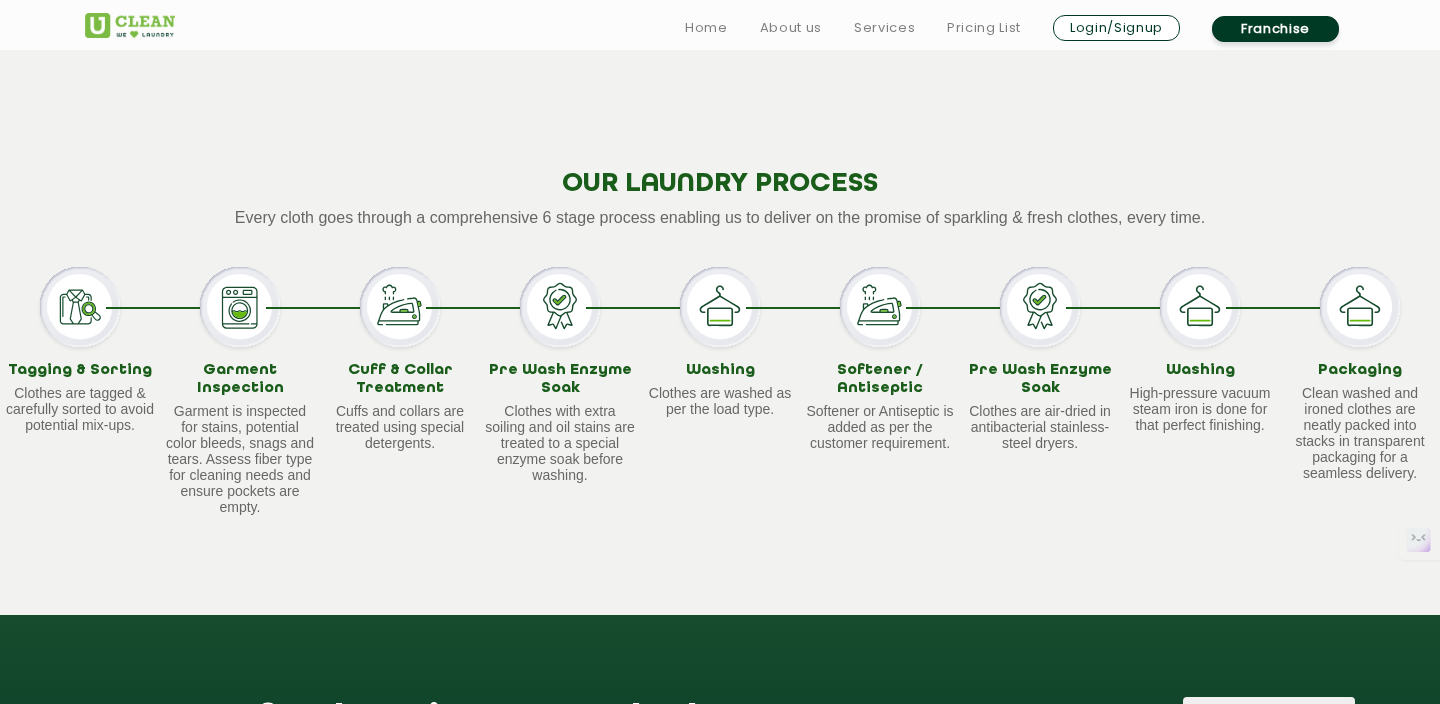 scroll, scrollTop: 1788, scrollLeft: 0, axis: vertical 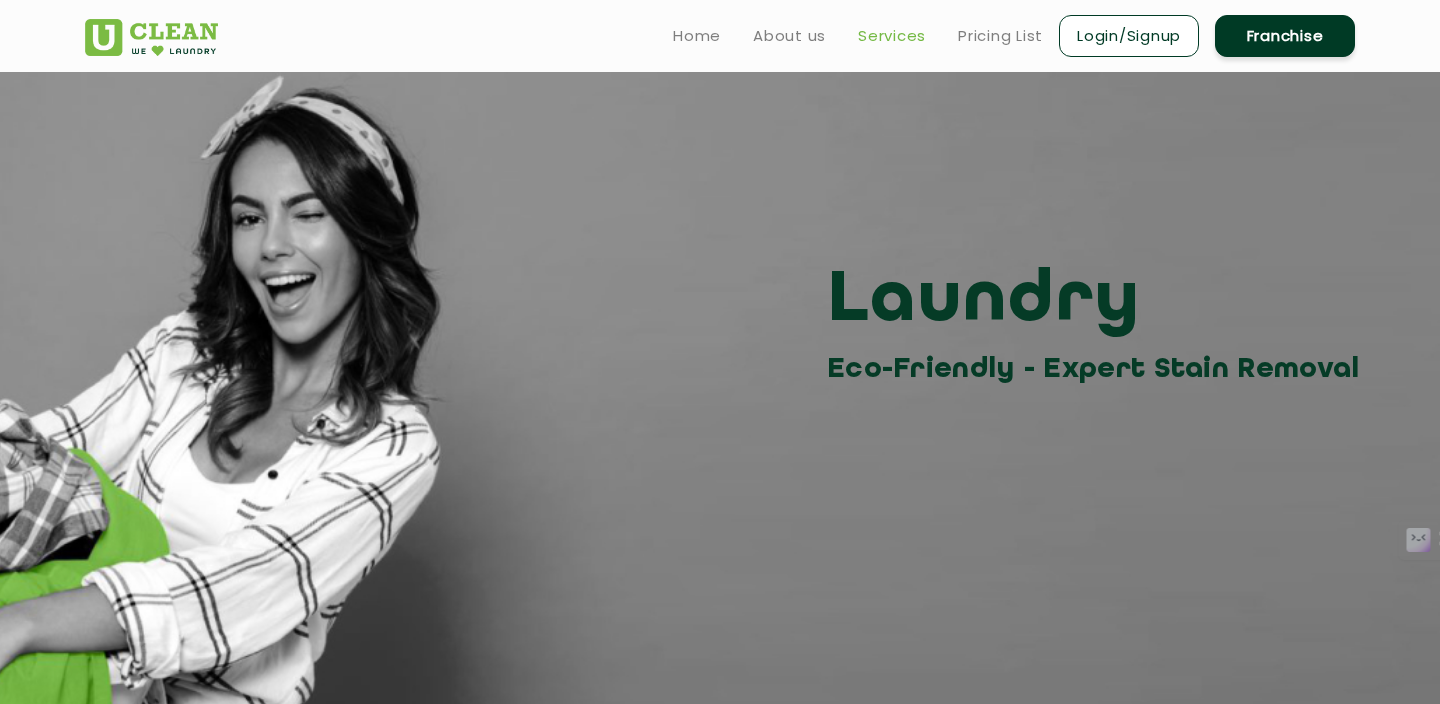 click on "Services" at bounding box center (892, 36) 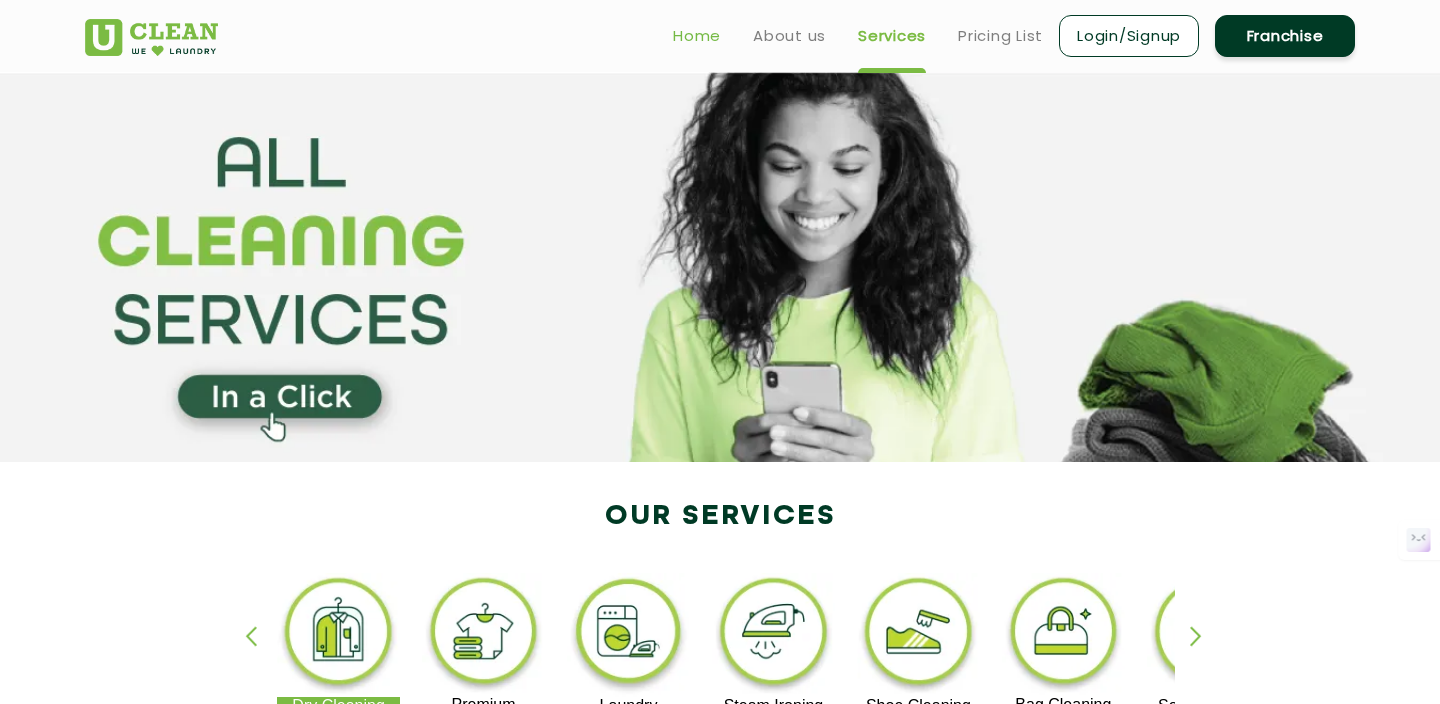 click on "Home" at bounding box center (697, 36) 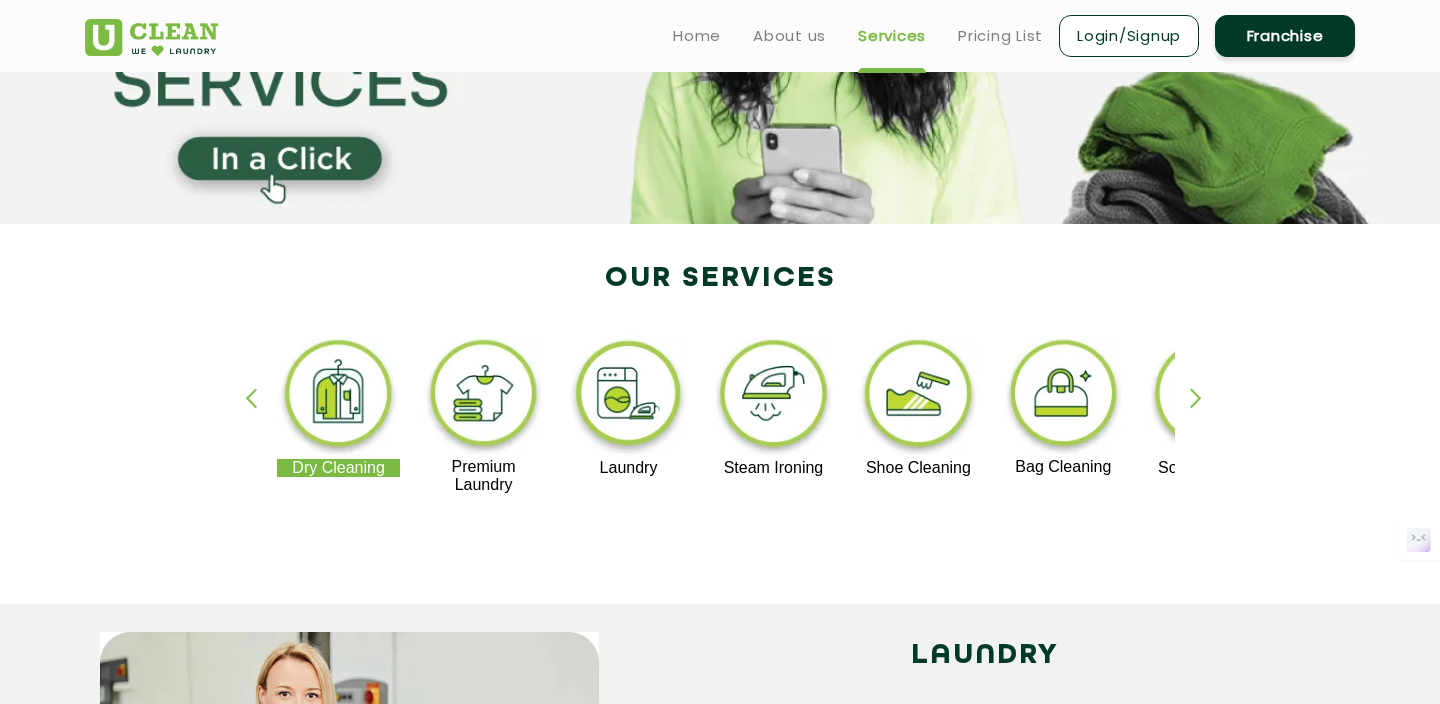 scroll, scrollTop: 227, scrollLeft: 0, axis: vertical 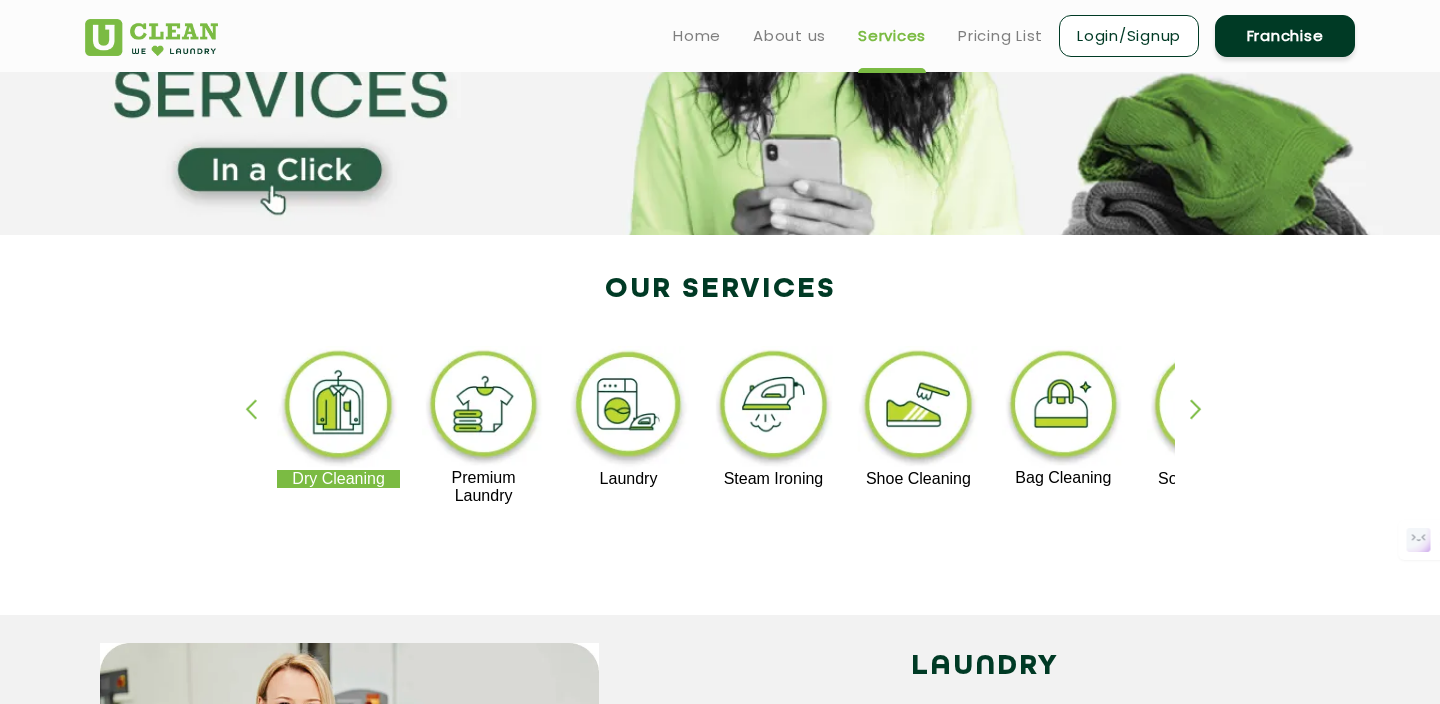 click at bounding box center (628, 408) 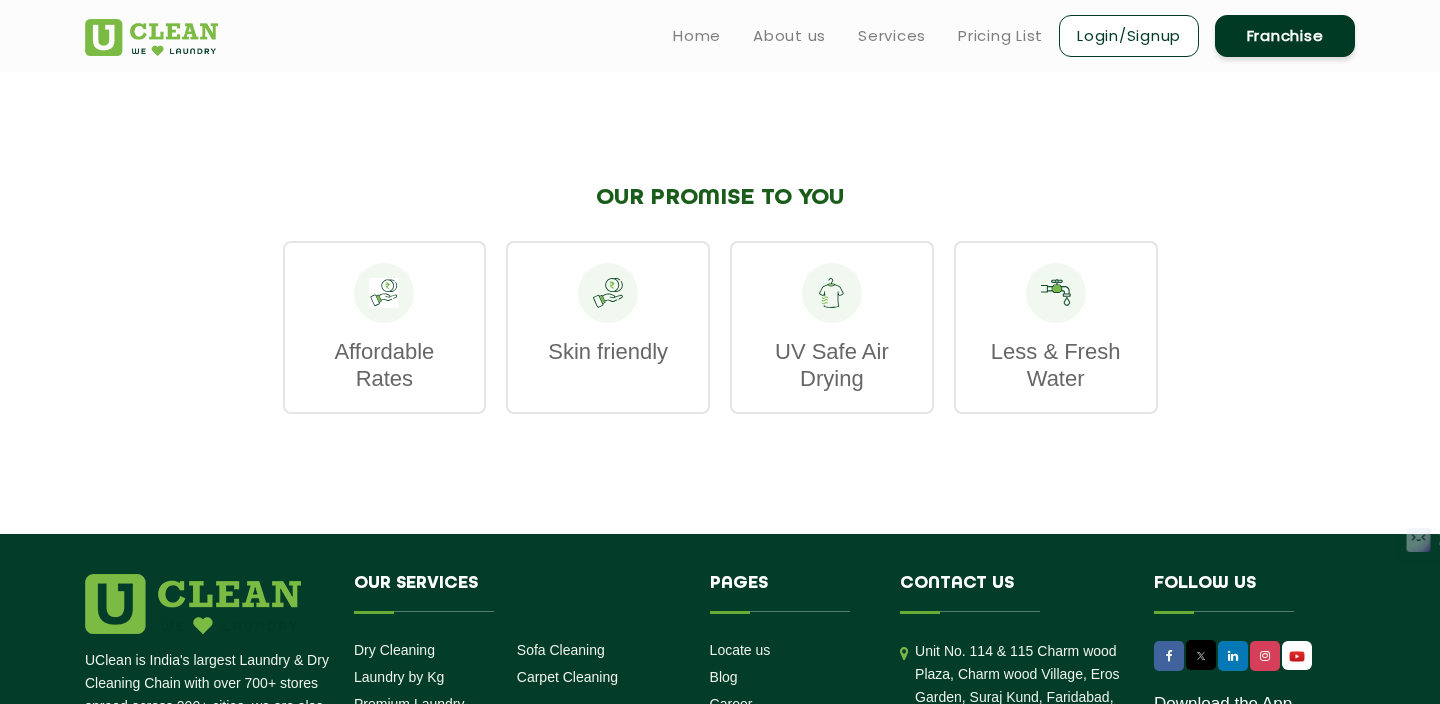 scroll, scrollTop: 3036, scrollLeft: 0, axis: vertical 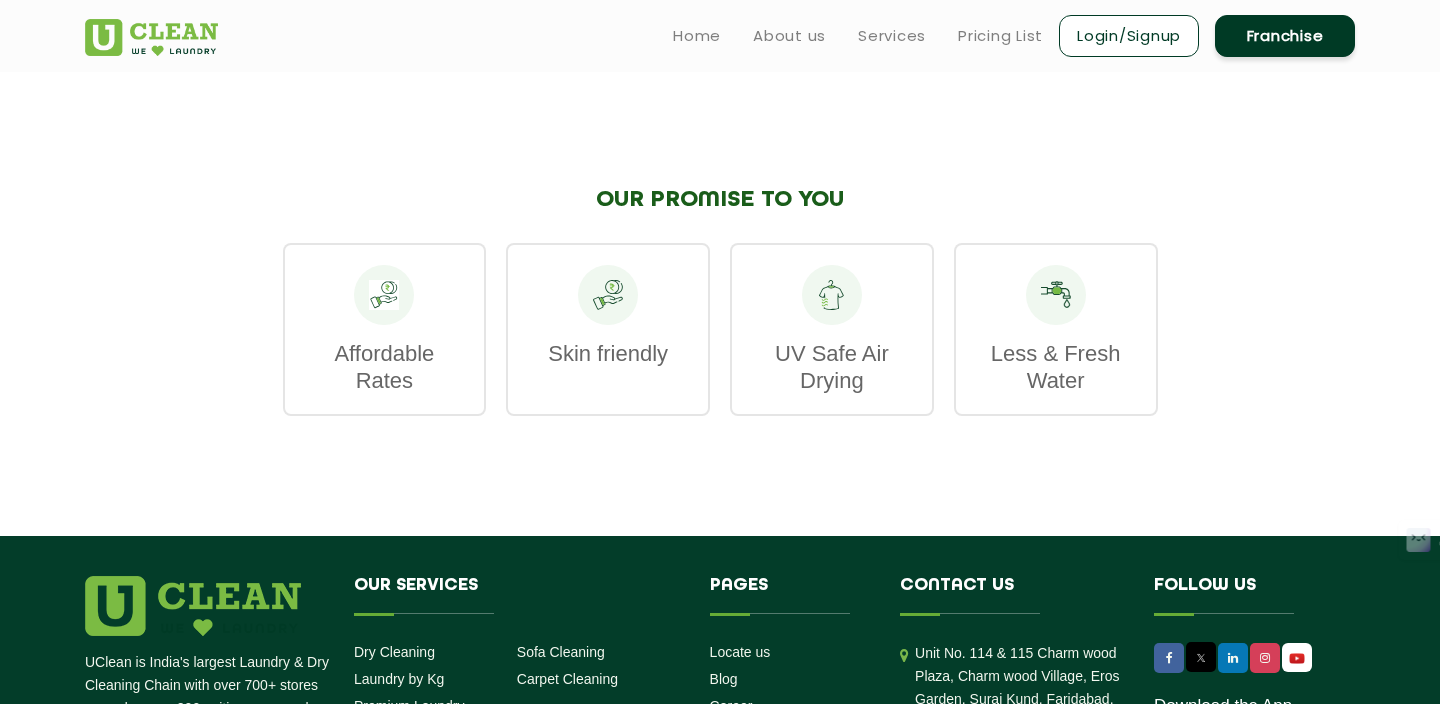 click on "Affordable Rates" 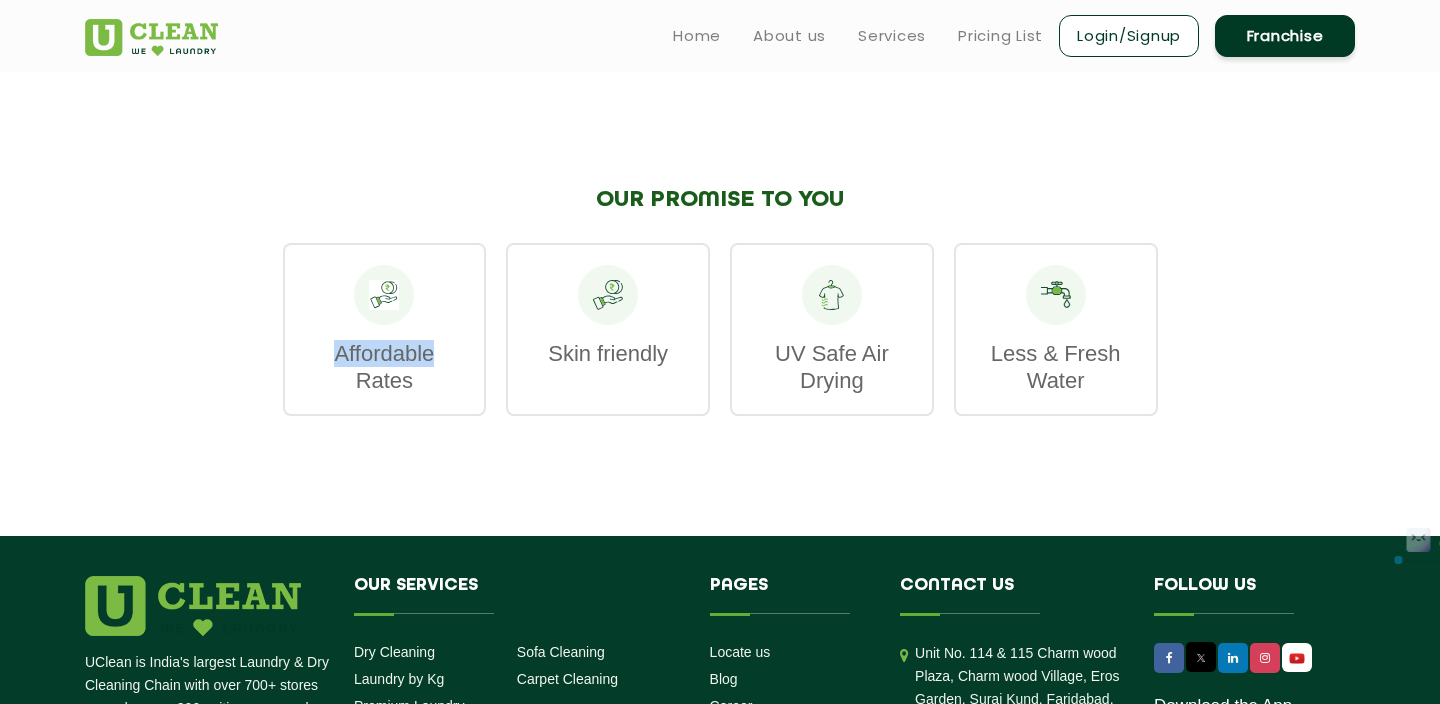 click on "Affordable Rates" 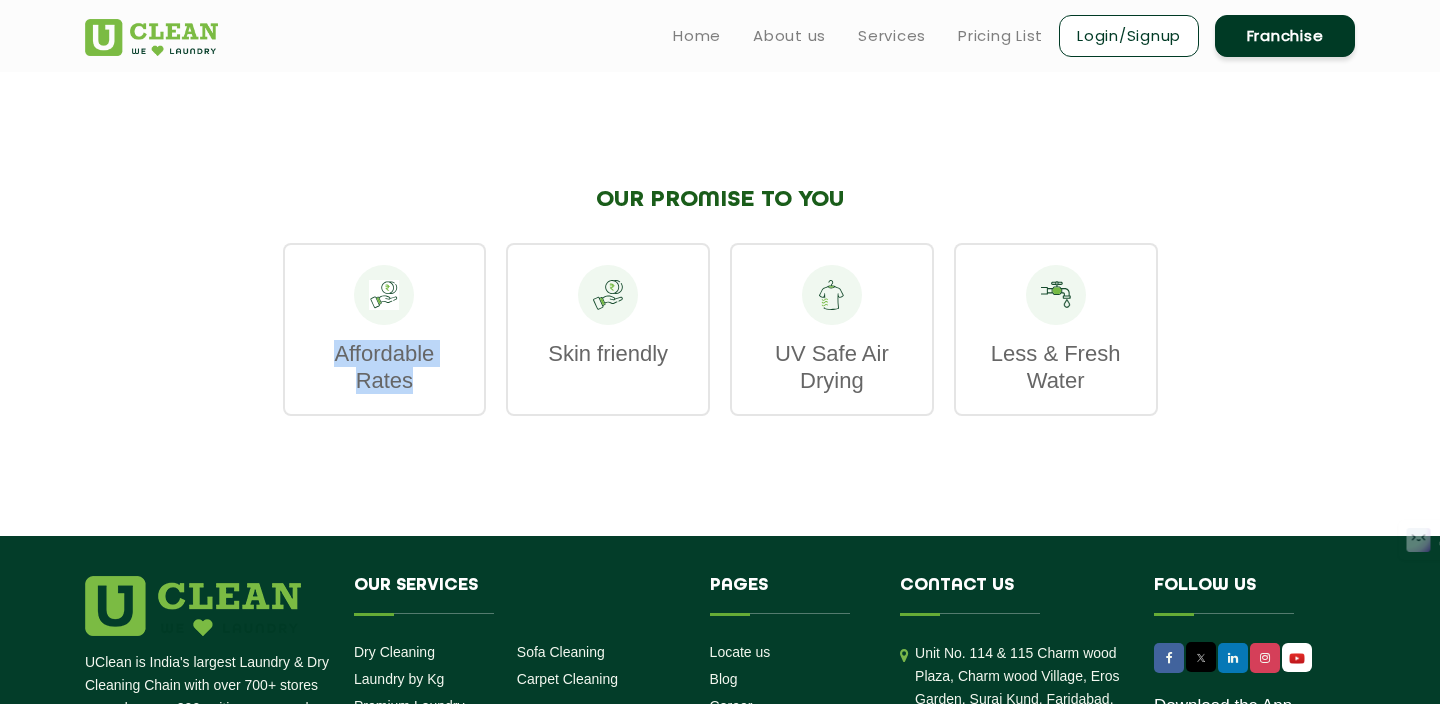 click on "Home  About us Services  Pricing List Login/Signup Franchise  Home  About us  Franchise  Services   Dry Cleaning  Laundry by Kg  Premium Laundry  Steam Ironing  Shoe Cleaning  Bag Cleaning  Curtain Cleaning  Sofa Cleaning  Carpet Cleaning  Pricing List  Locate Us × Login/Signup Hi there, nice to see you Resend OTP  in 00:00 Send OTP Login Don't have an account yet?  Create one by logging in you agree to the terms & conditions Terms of Service  &  Privacy Policy Cancel  Ok Laundry Eco-Friendly - Expert Stain Removal  Laundry by Kilo: Wash and Iron, Wash and Fold   Laundry is one of the basic human needs, yet it overwhelms an average person buried under the pile of dirty clothes. We literally take the load off you and return you time. However, that’s not it! Getting your laundry done by a professional has many other benefits.   Wash & Fold vs Wash & Iron  But why outsource laundry & not just wash at home? Cheaper Laundry by Kilo Save Time, Space & Water High-Pressure Steam Ironing (Wash & Iron Service) ×" at bounding box center (720, -2684) 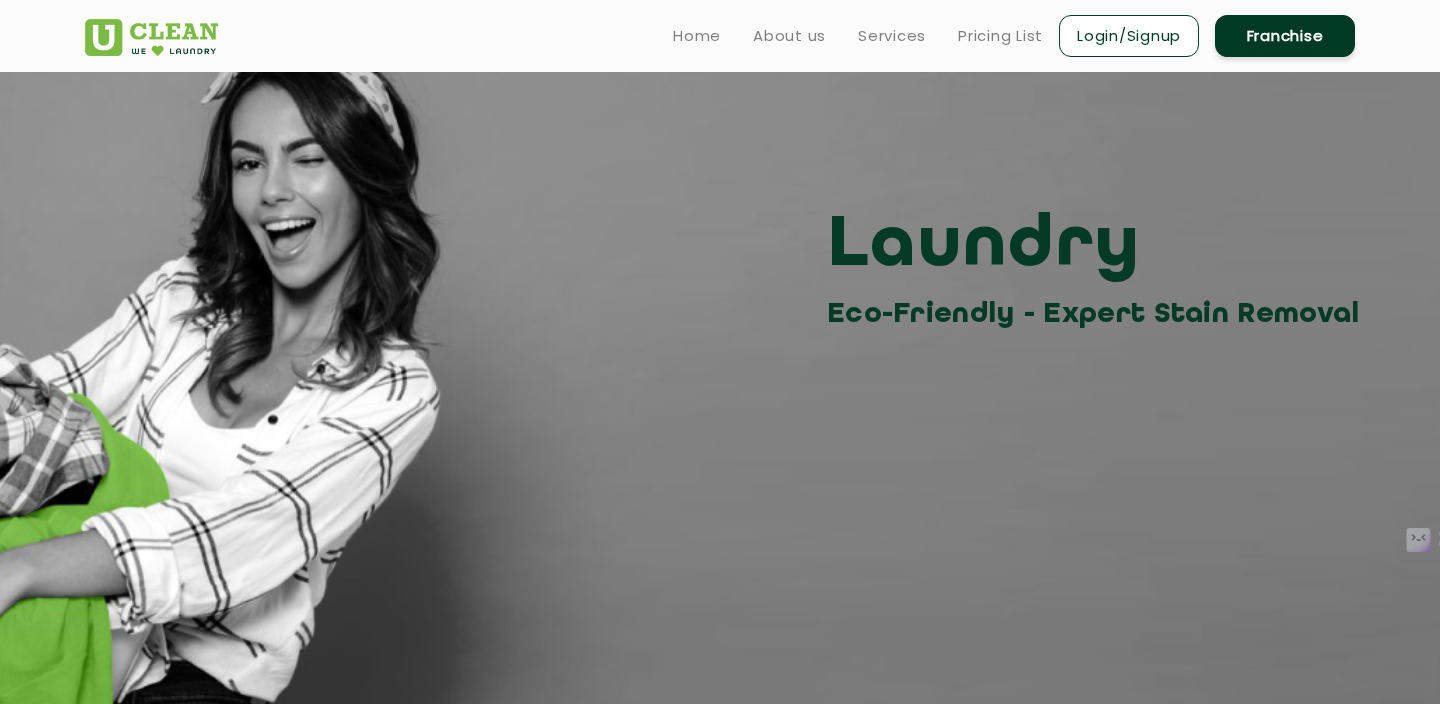 scroll, scrollTop: 0, scrollLeft: 0, axis: both 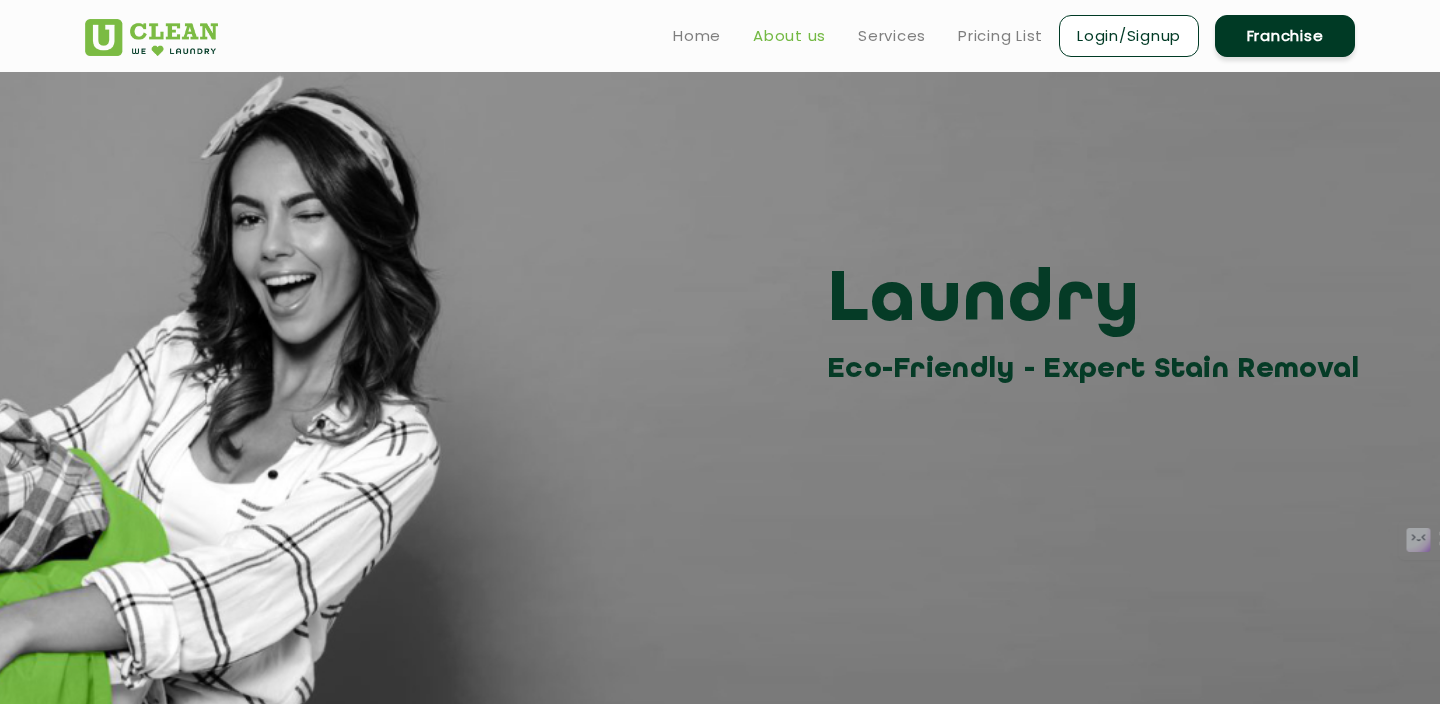click on "About us" at bounding box center (789, 36) 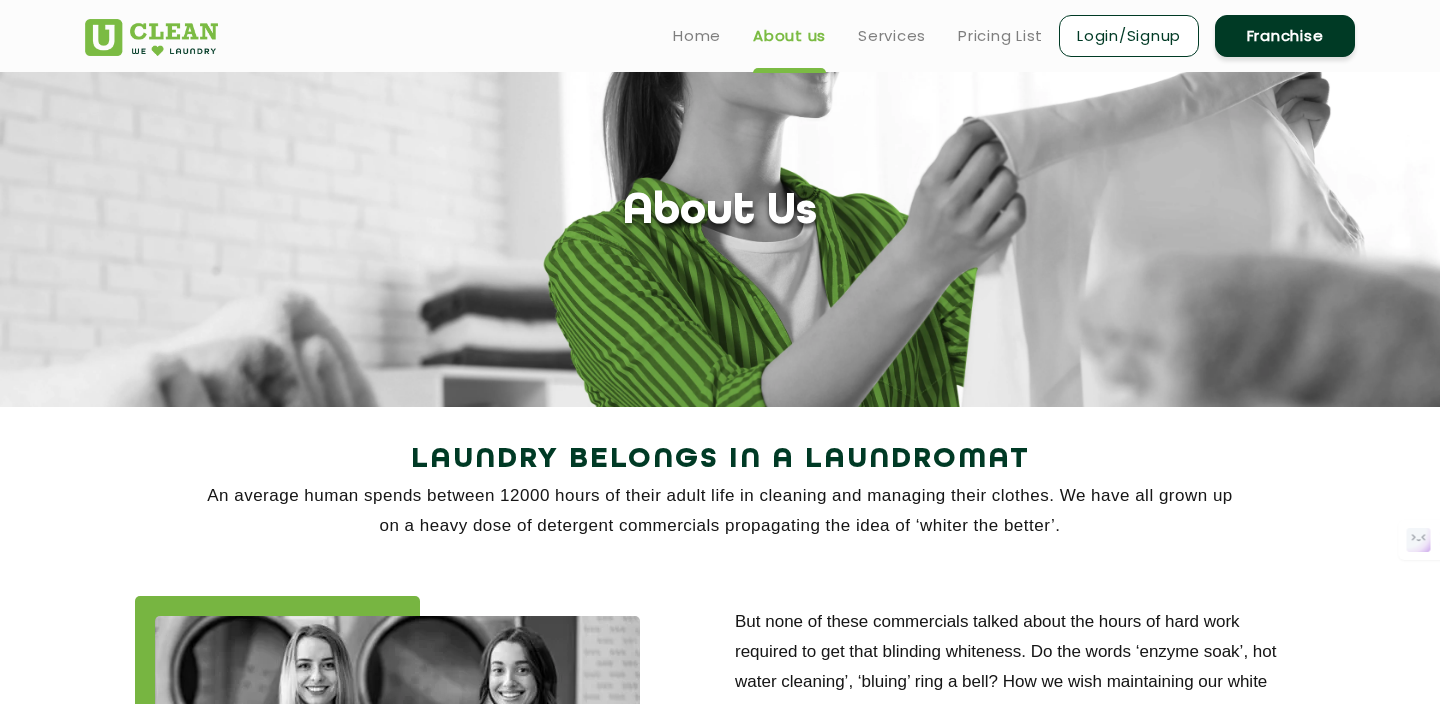 scroll, scrollTop: 0, scrollLeft: 0, axis: both 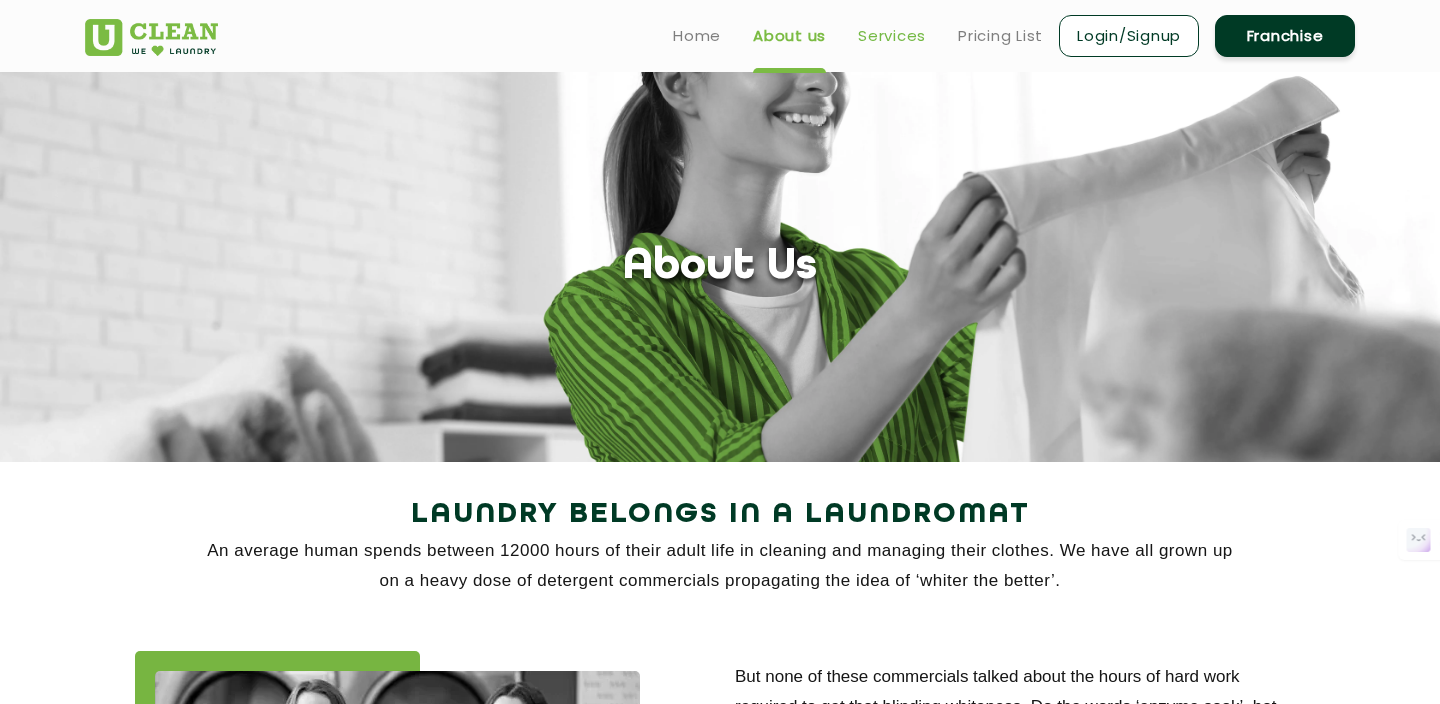 click on "Services" at bounding box center (892, 36) 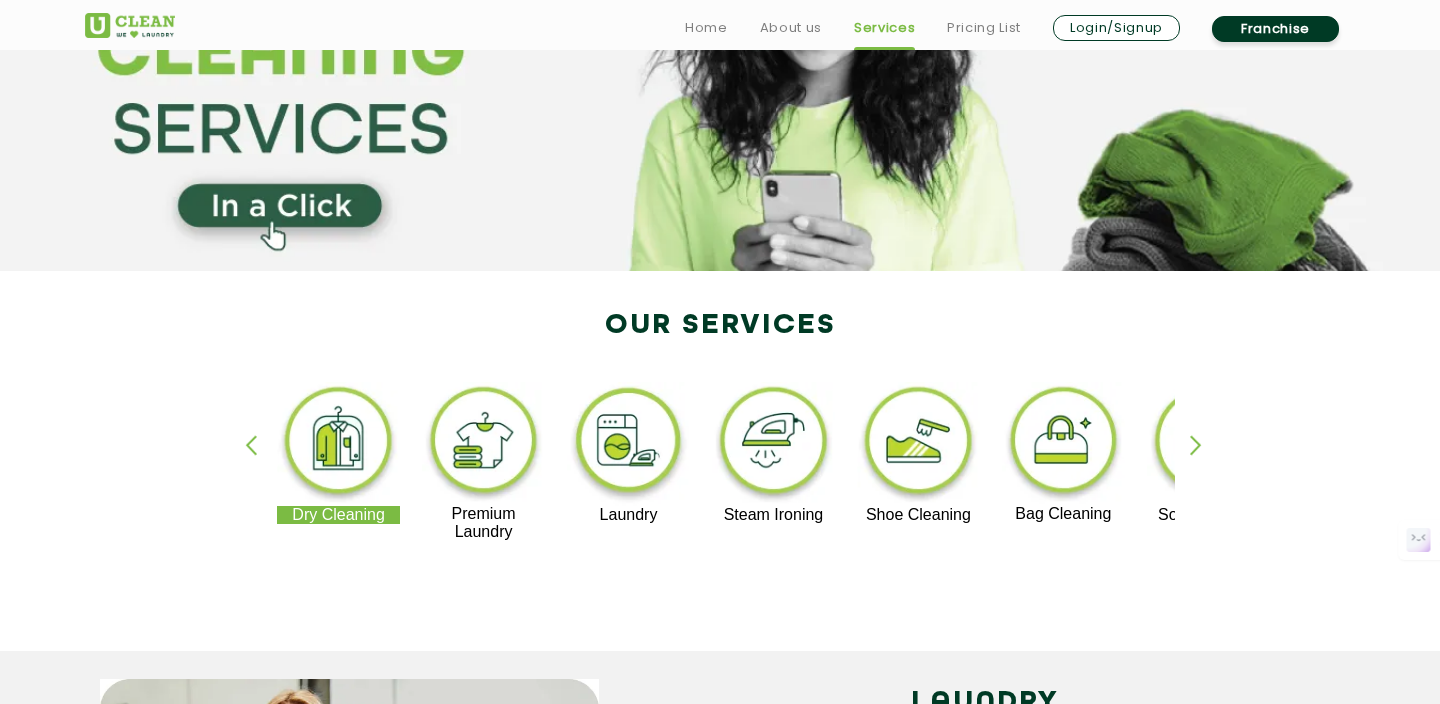 scroll, scrollTop: 211, scrollLeft: 0, axis: vertical 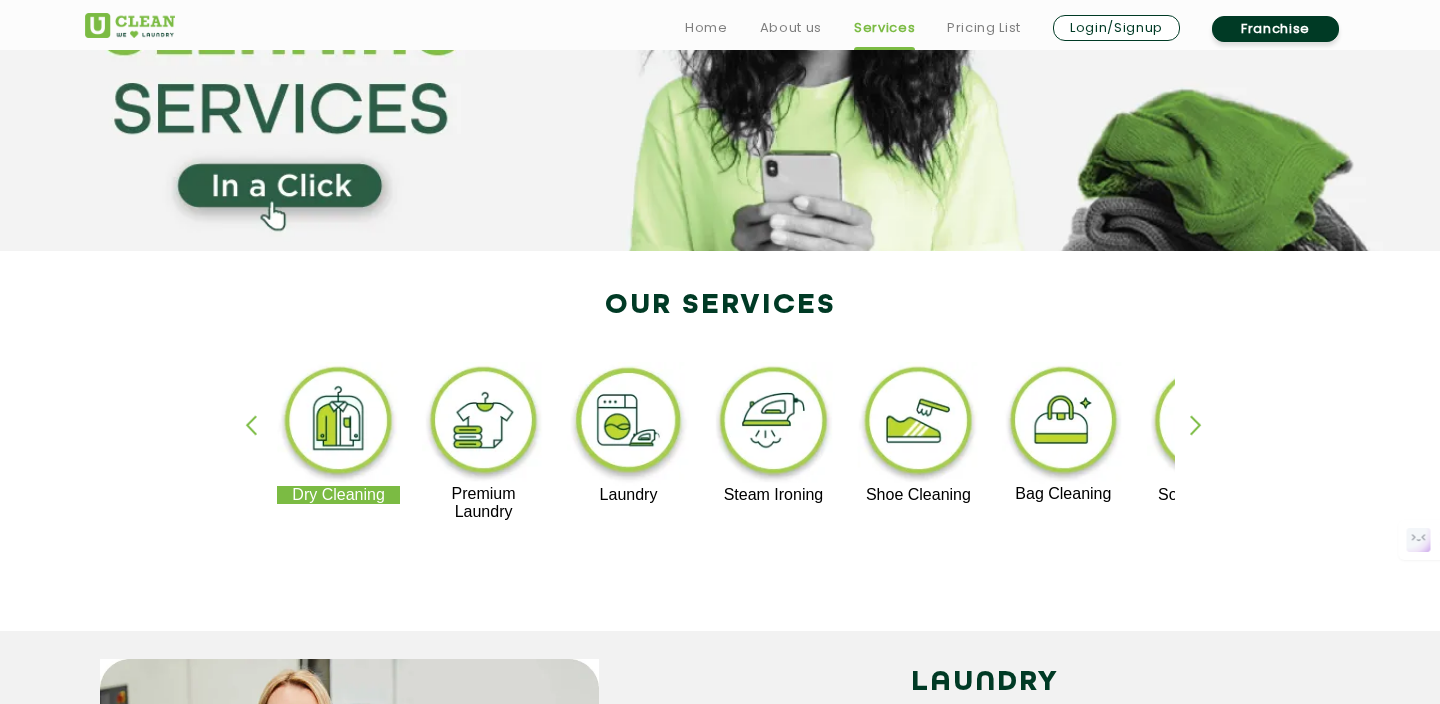 click at bounding box center [773, 424] 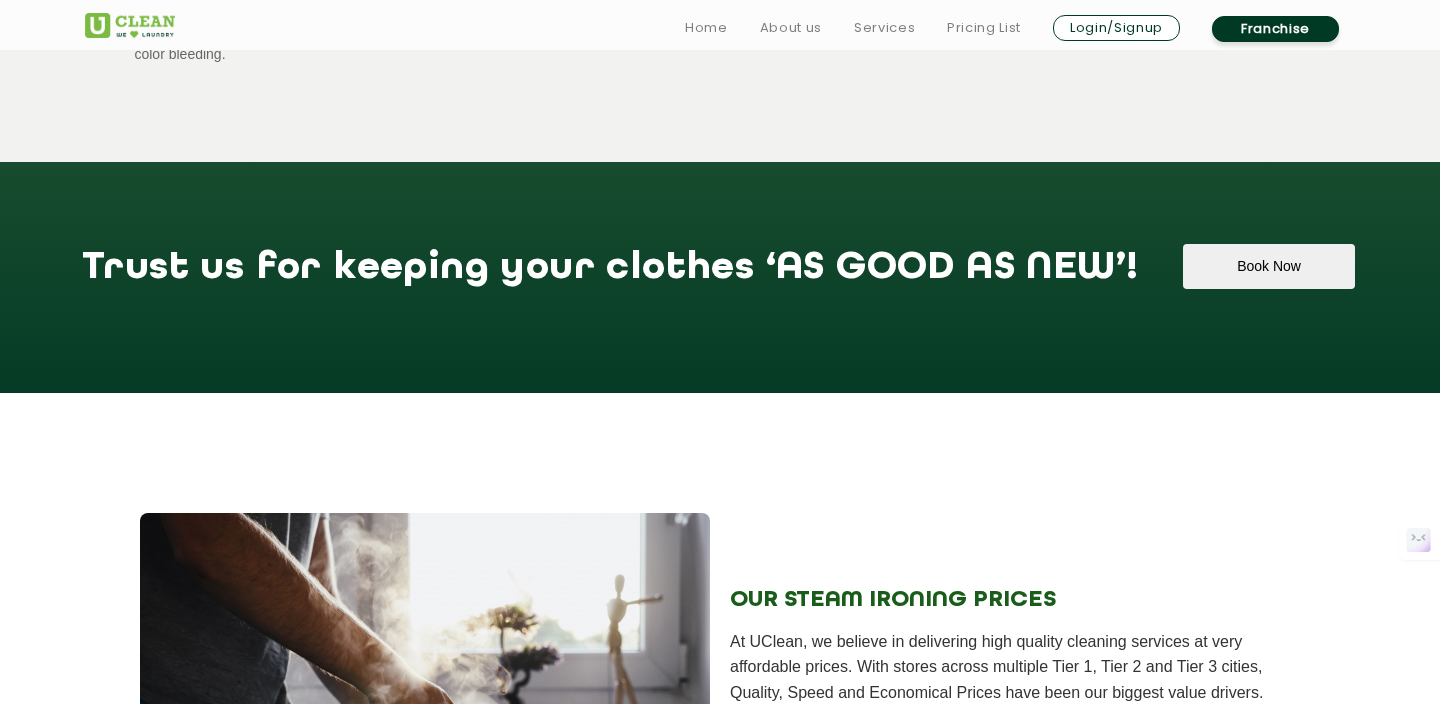 scroll, scrollTop: 2083, scrollLeft: 0, axis: vertical 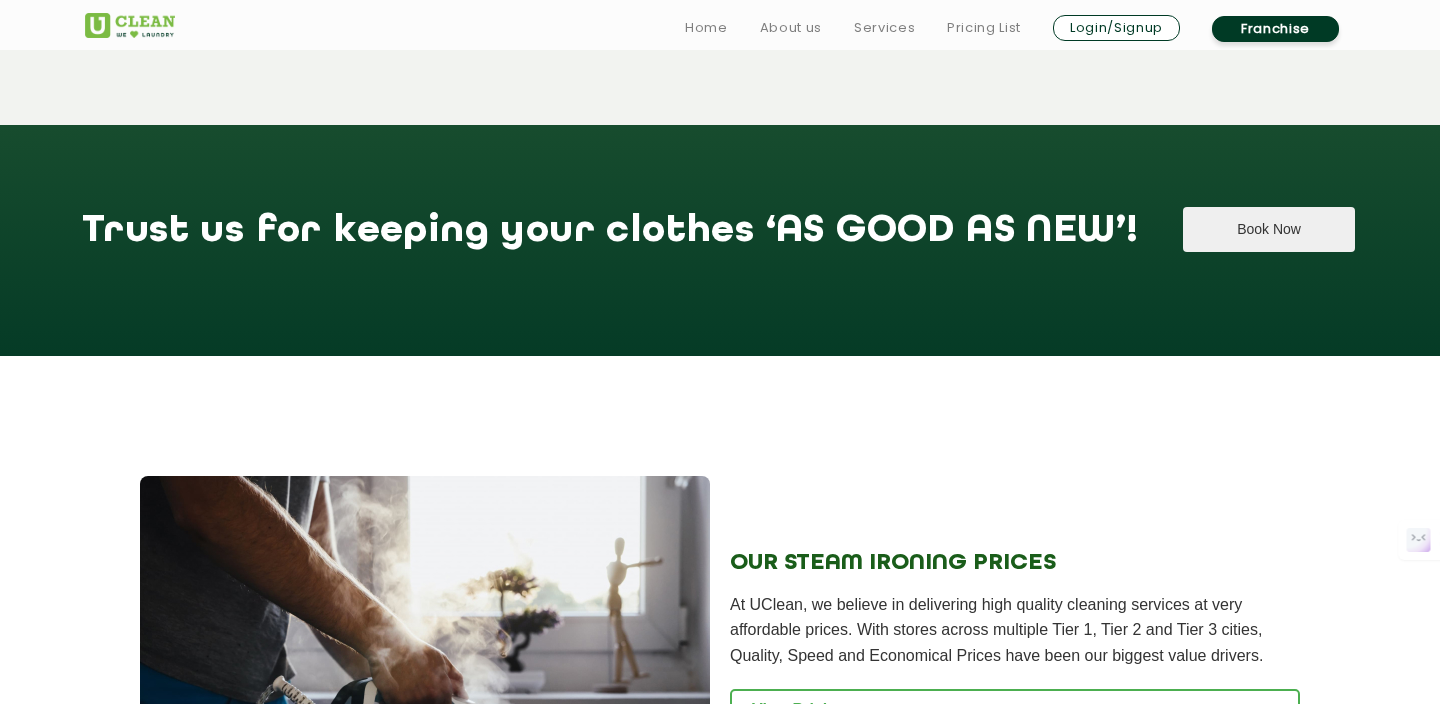 click on "Book Now" 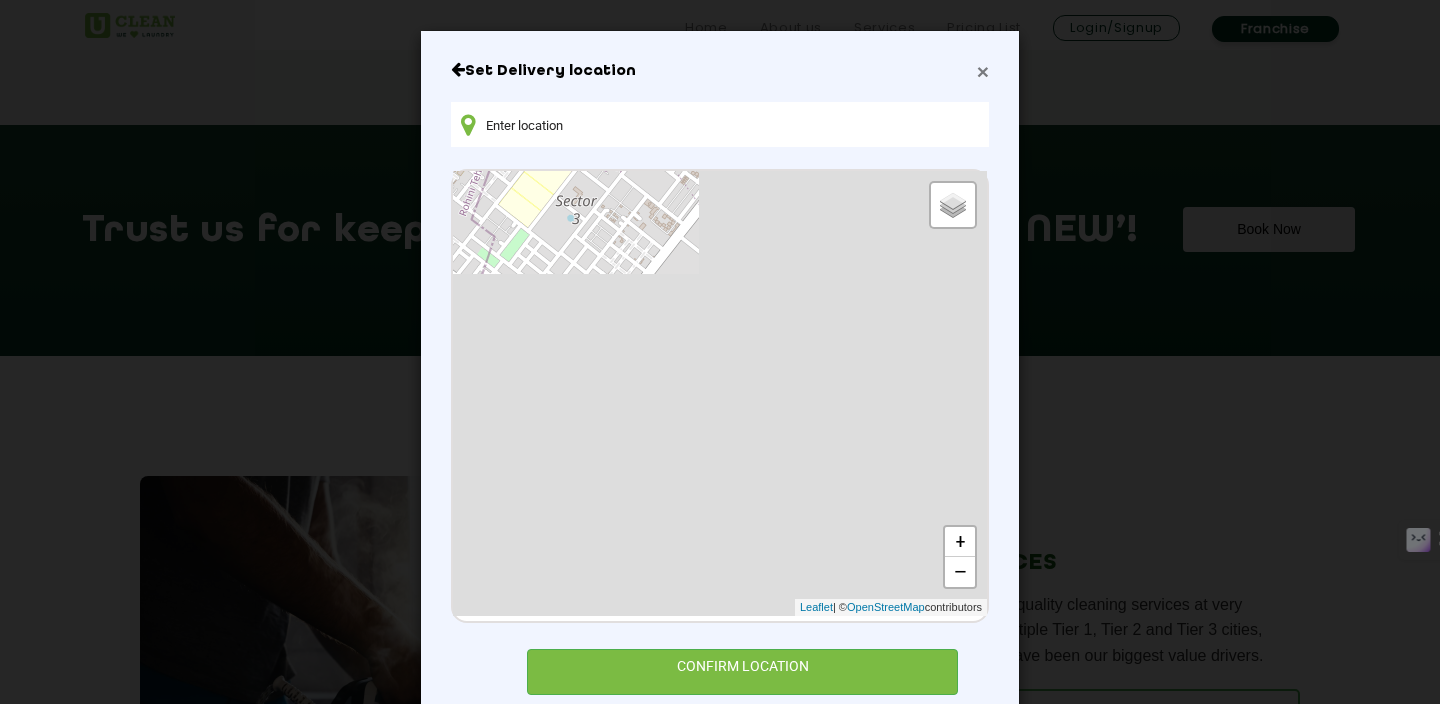 click on "×" at bounding box center (983, 71) 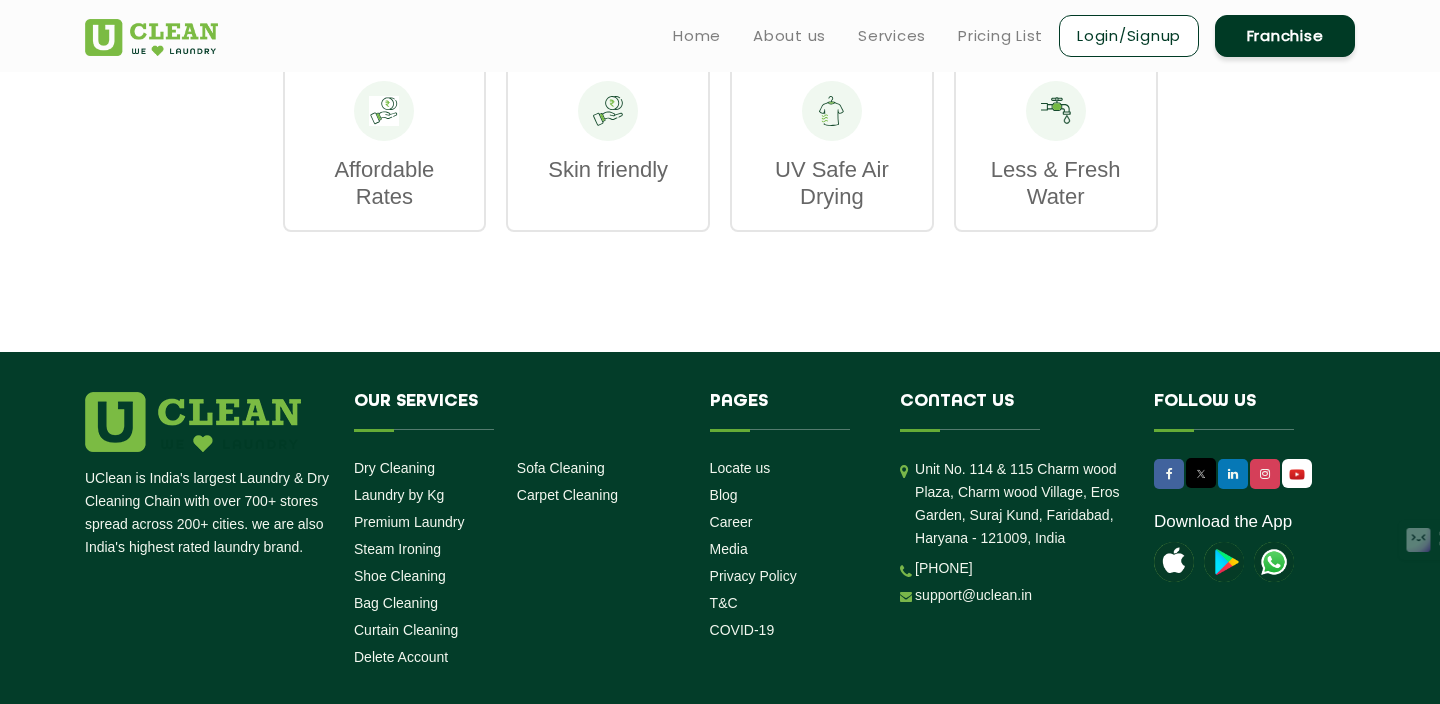 scroll, scrollTop: 3158, scrollLeft: 0, axis: vertical 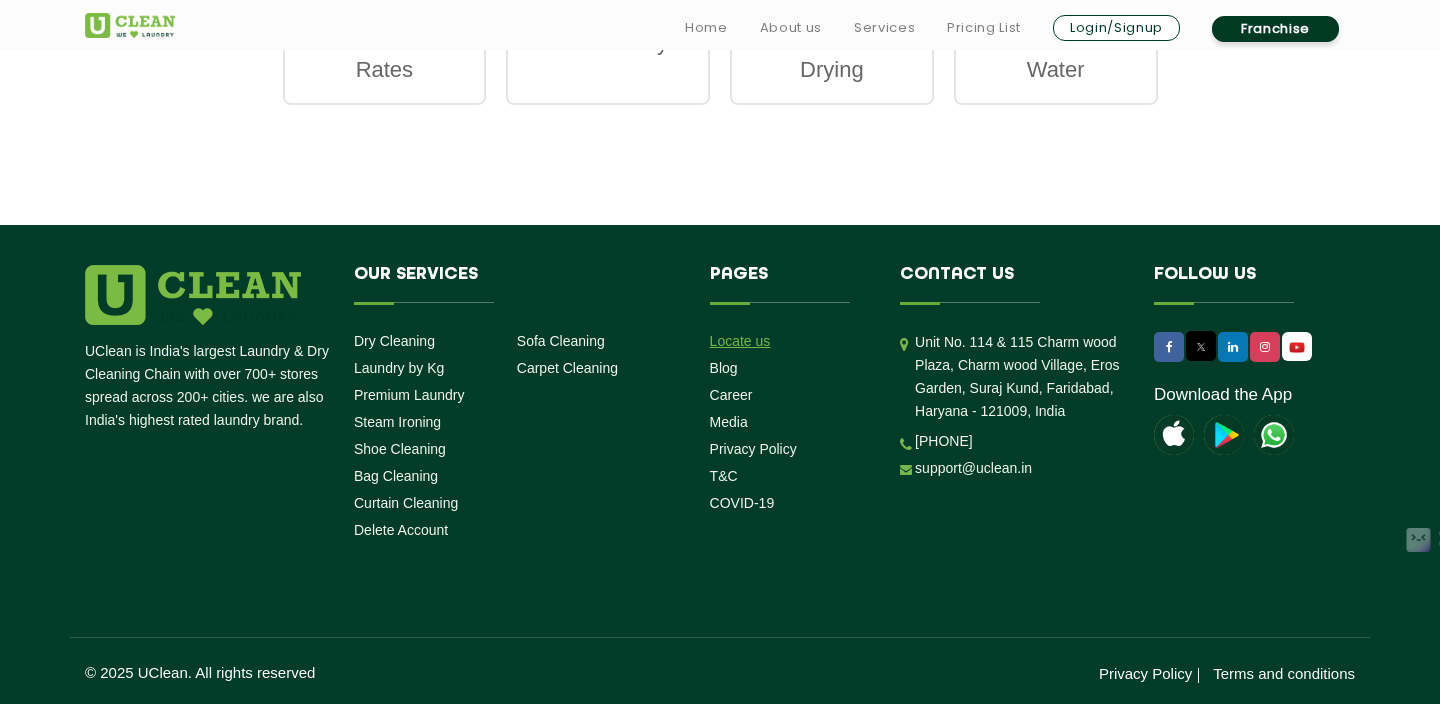 click on "Locate us" at bounding box center (740, 341) 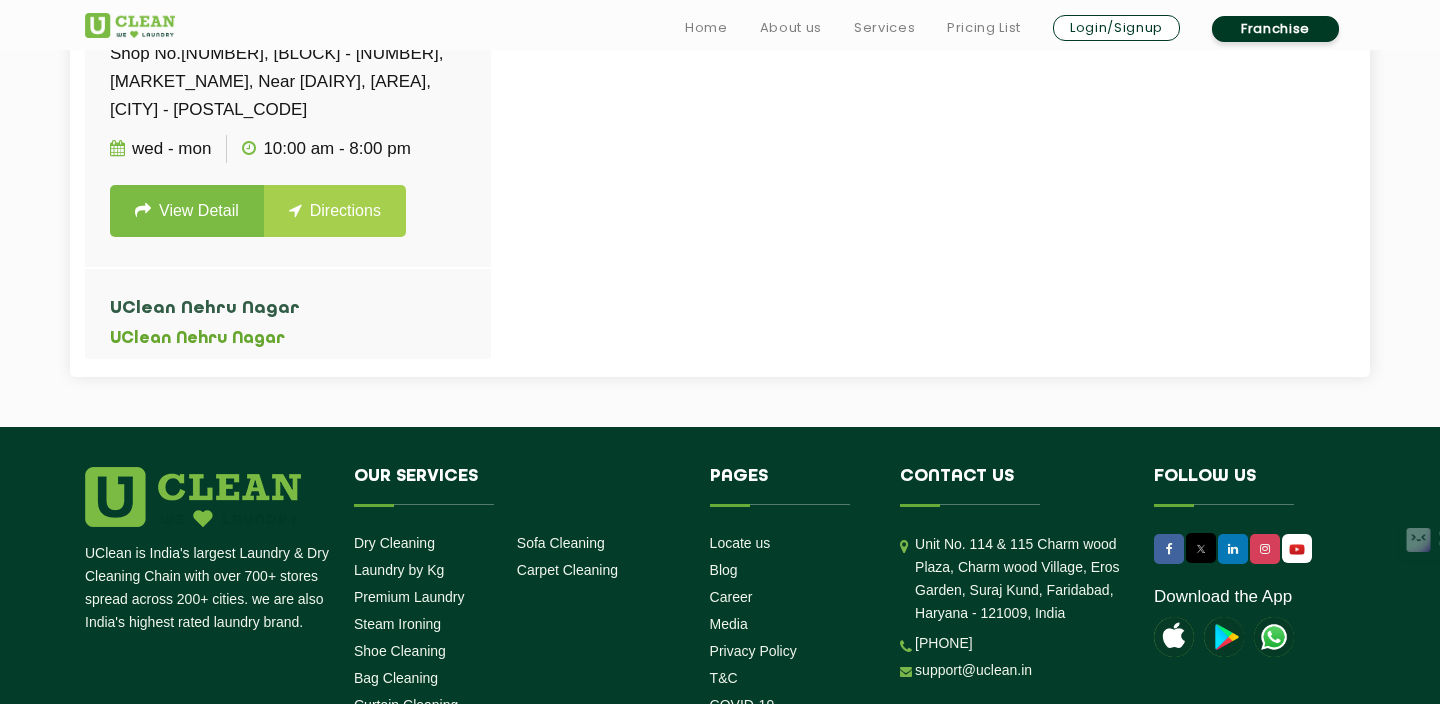 scroll, scrollTop: 1191, scrollLeft: 0, axis: vertical 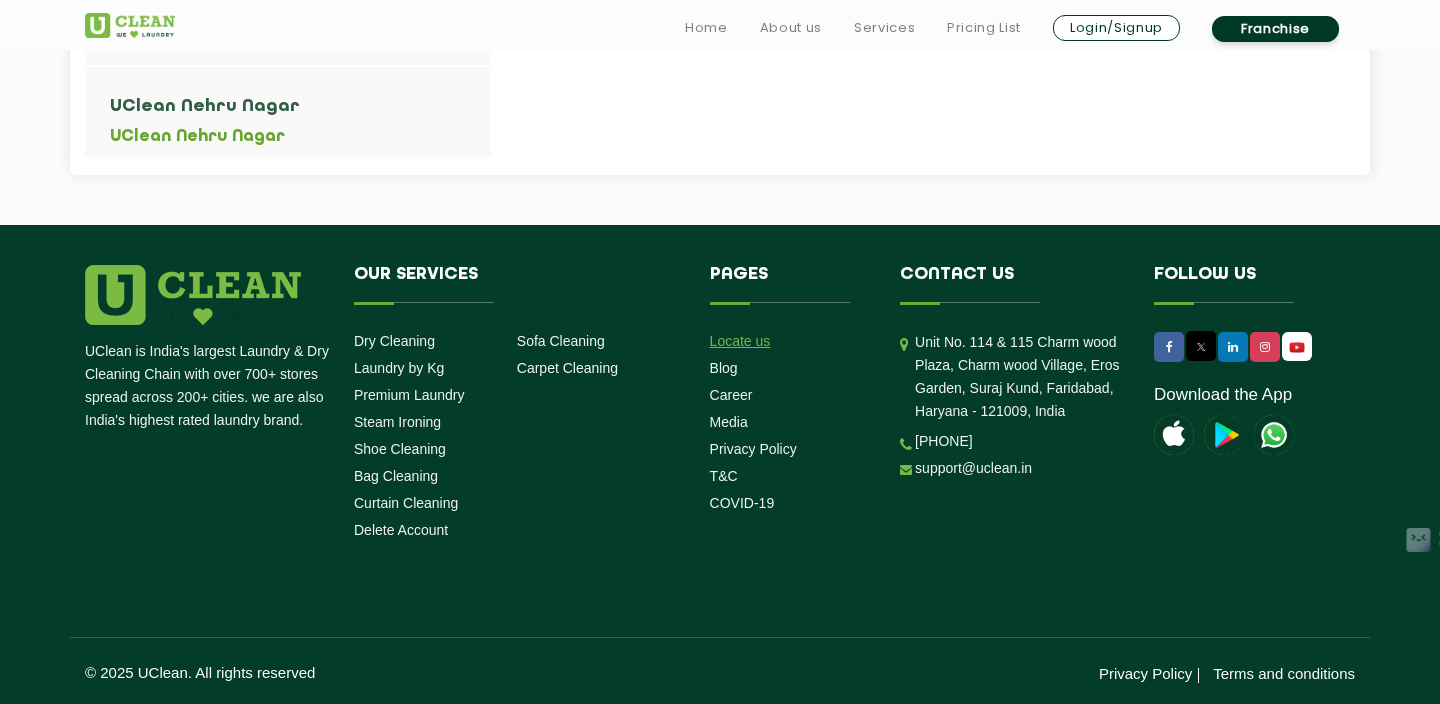 click on "Locate us" at bounding box center [740, 341] 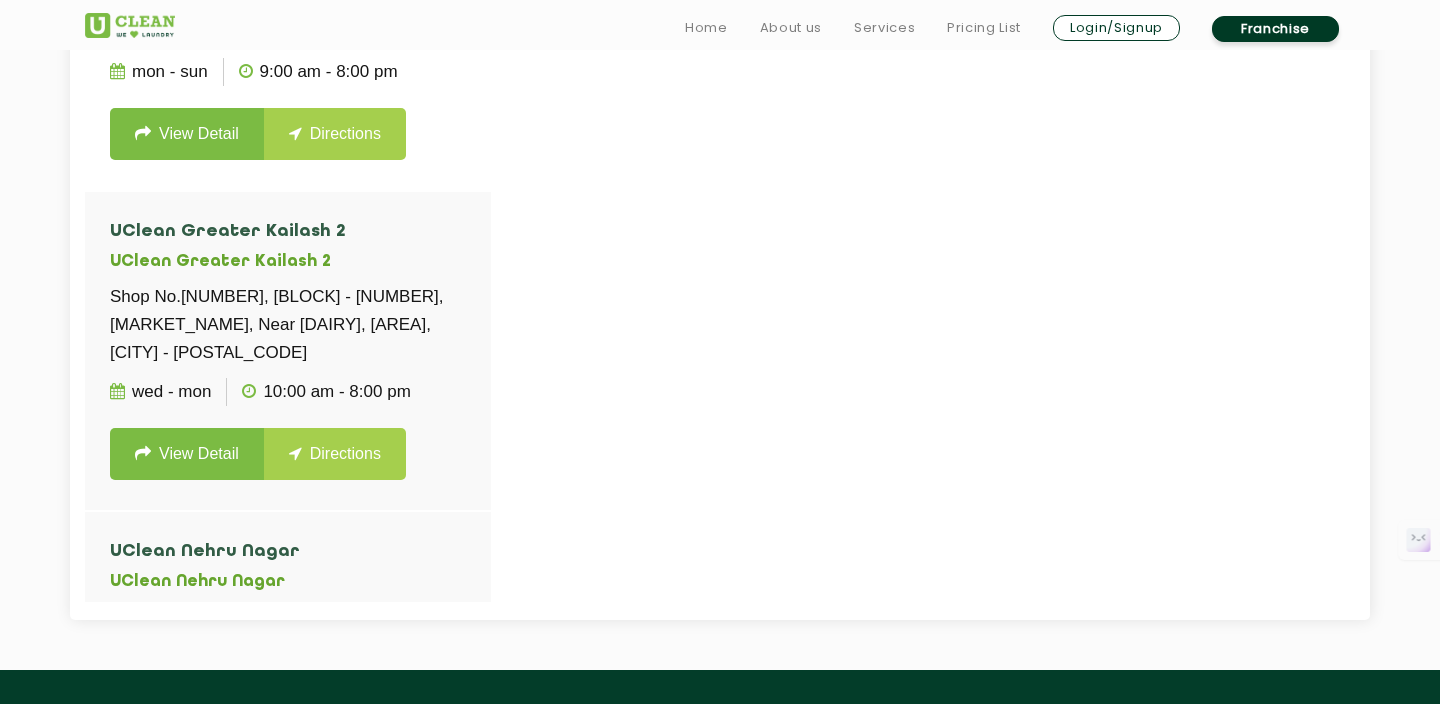 scroll, scrollTop: 747, scrollLeft: 0, axis: vertical 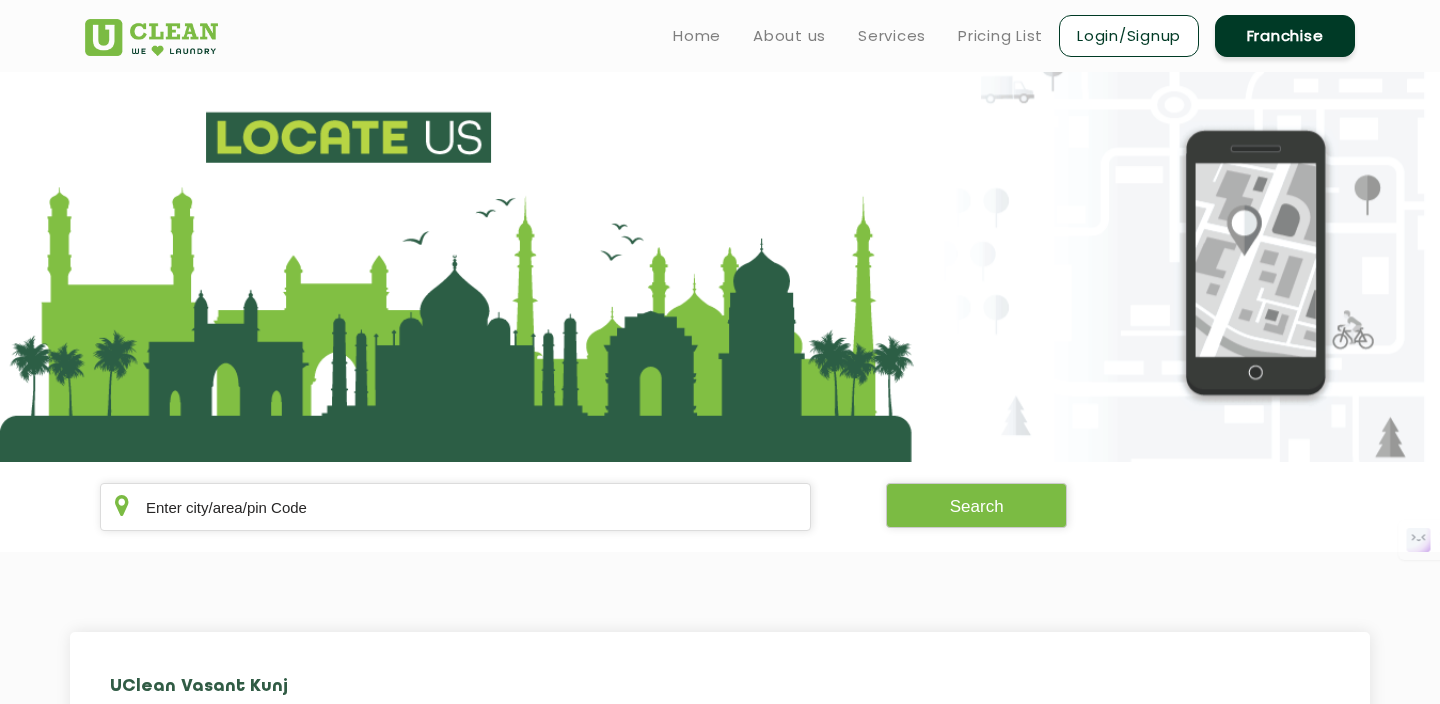 click on "Franchise" at bounding box center [1285, 36] 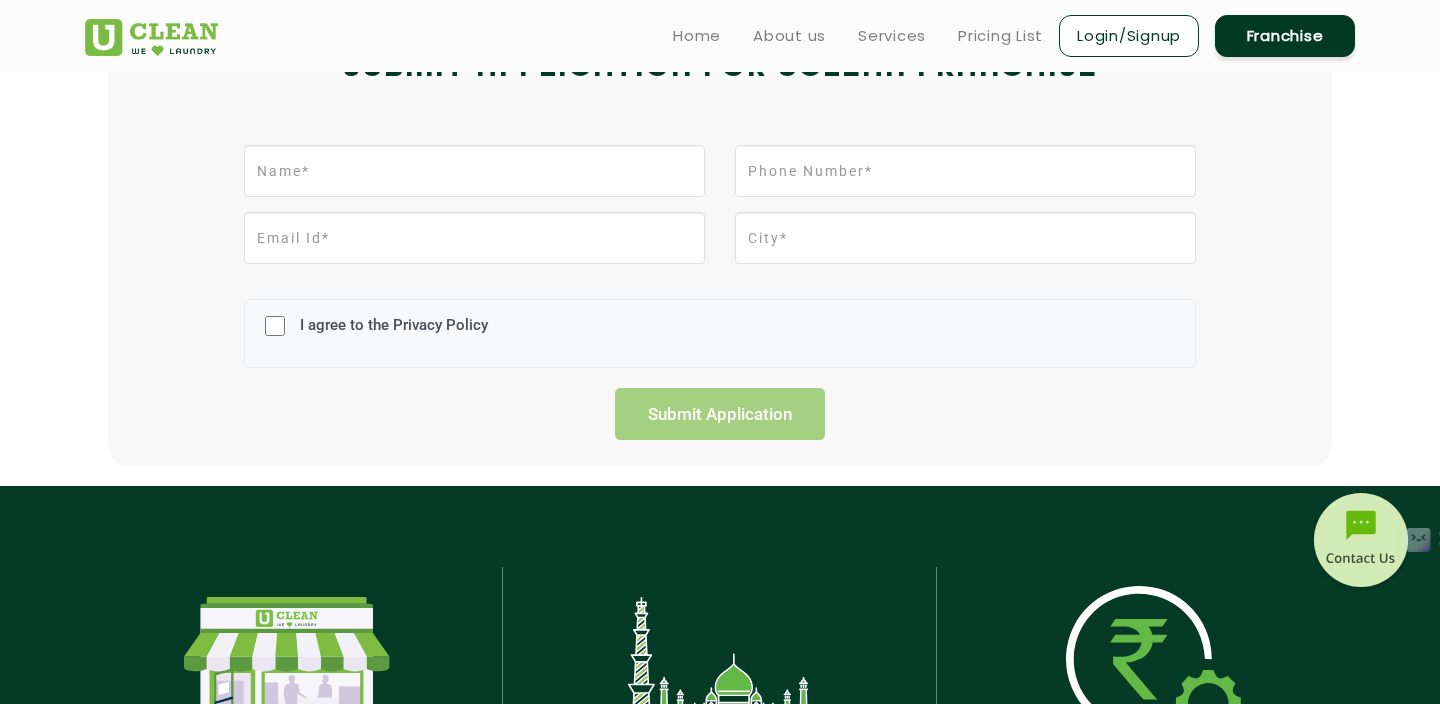 scroll, scrollTop: 0, scrollLeft: 0, axis: both 